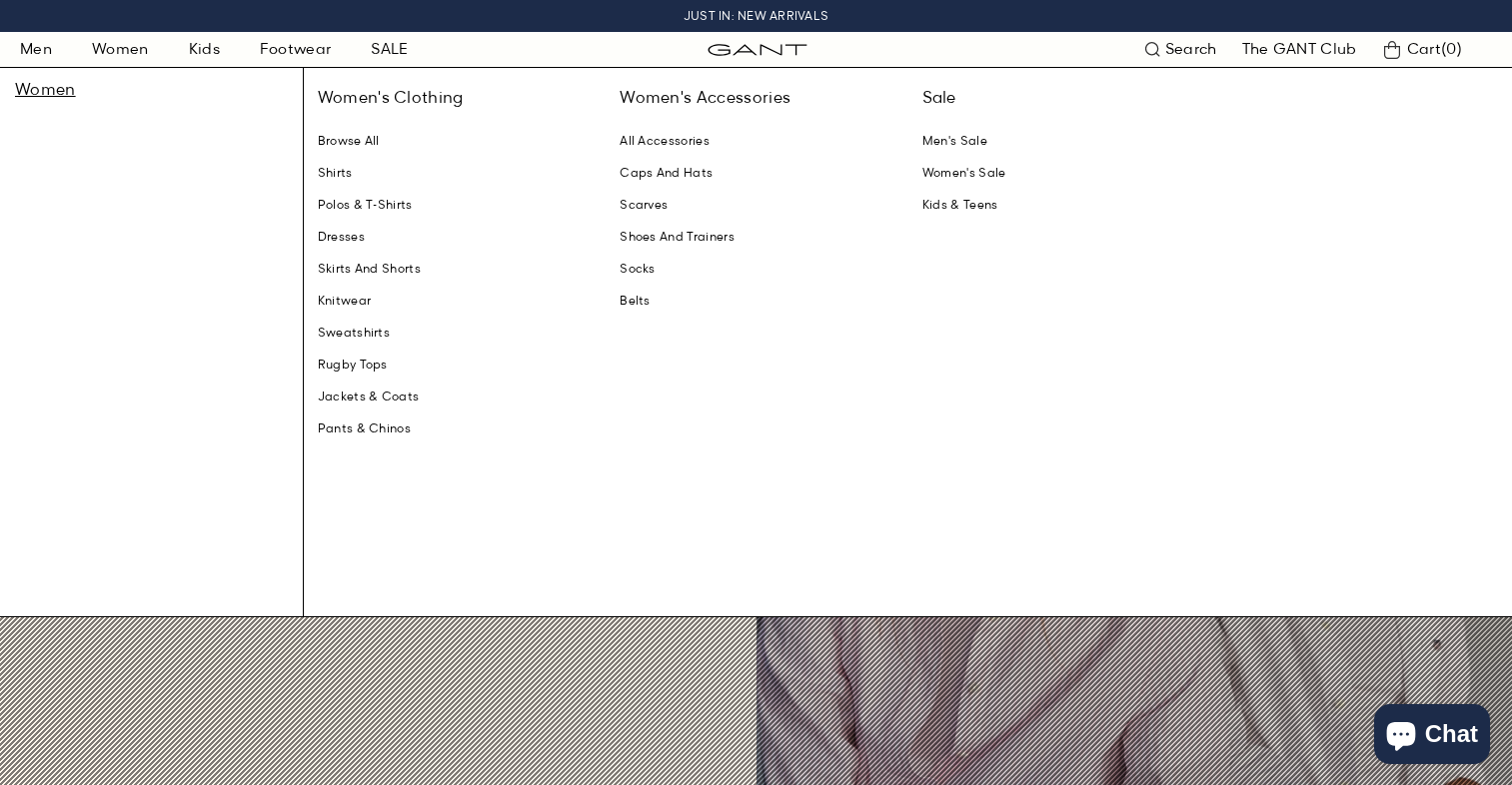 scroll, scrollTop: 0, scrollLeft: 0, axis: both 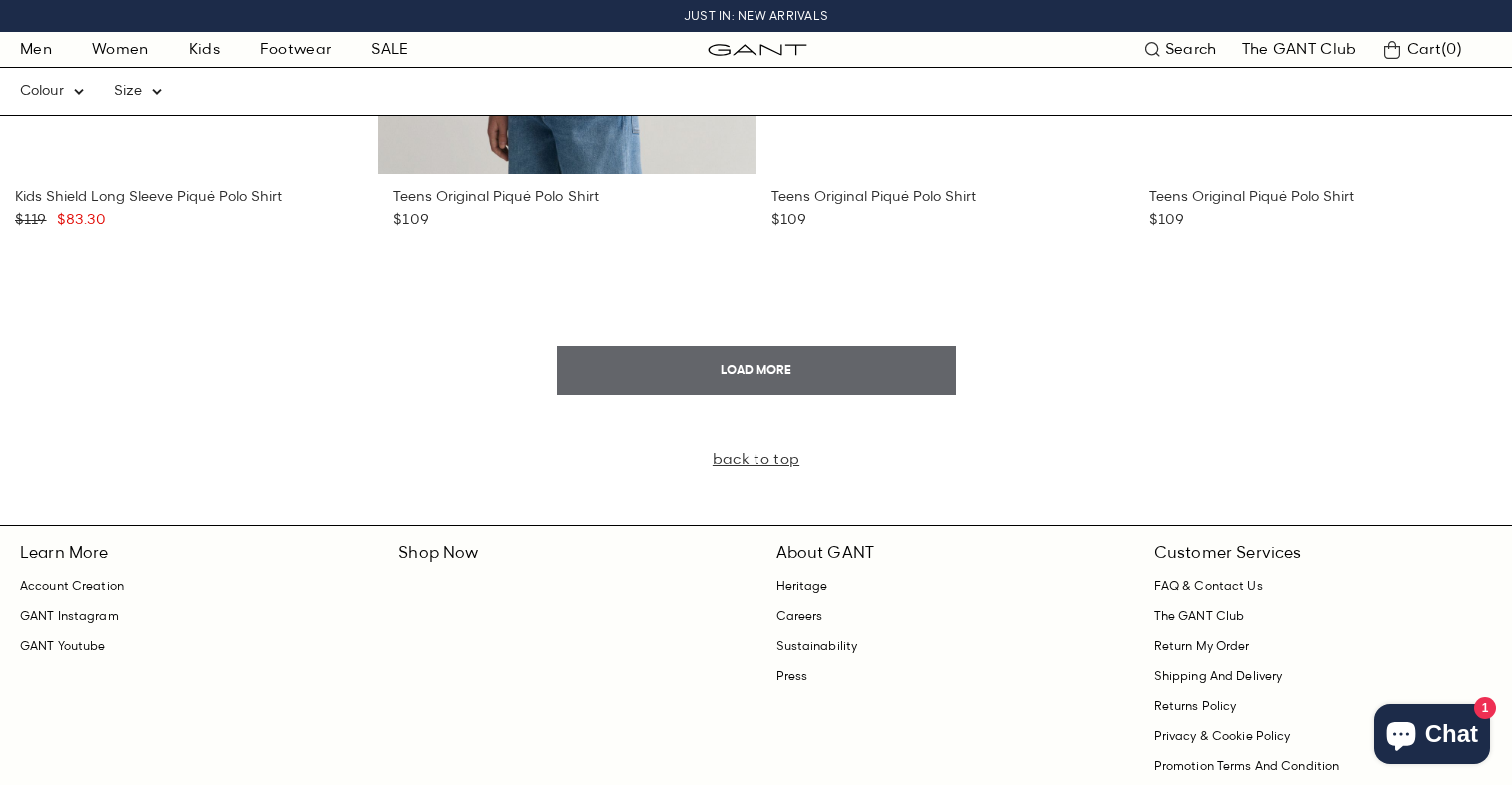 click on "LOAD MORE" at bounding box center (756, 371) 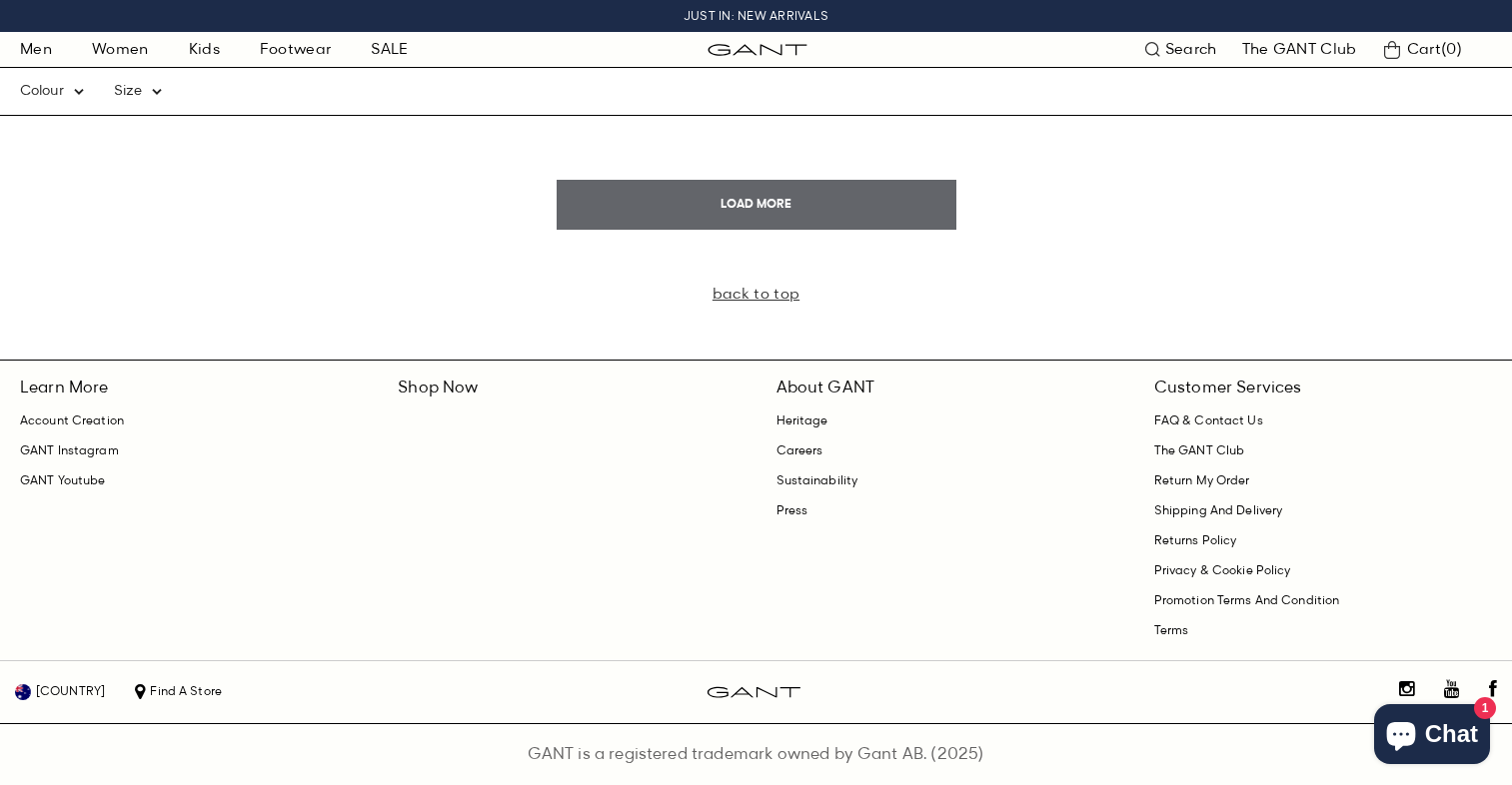 scroll, scrollTop: 6076, scrollLeft: 0, axis: vertical 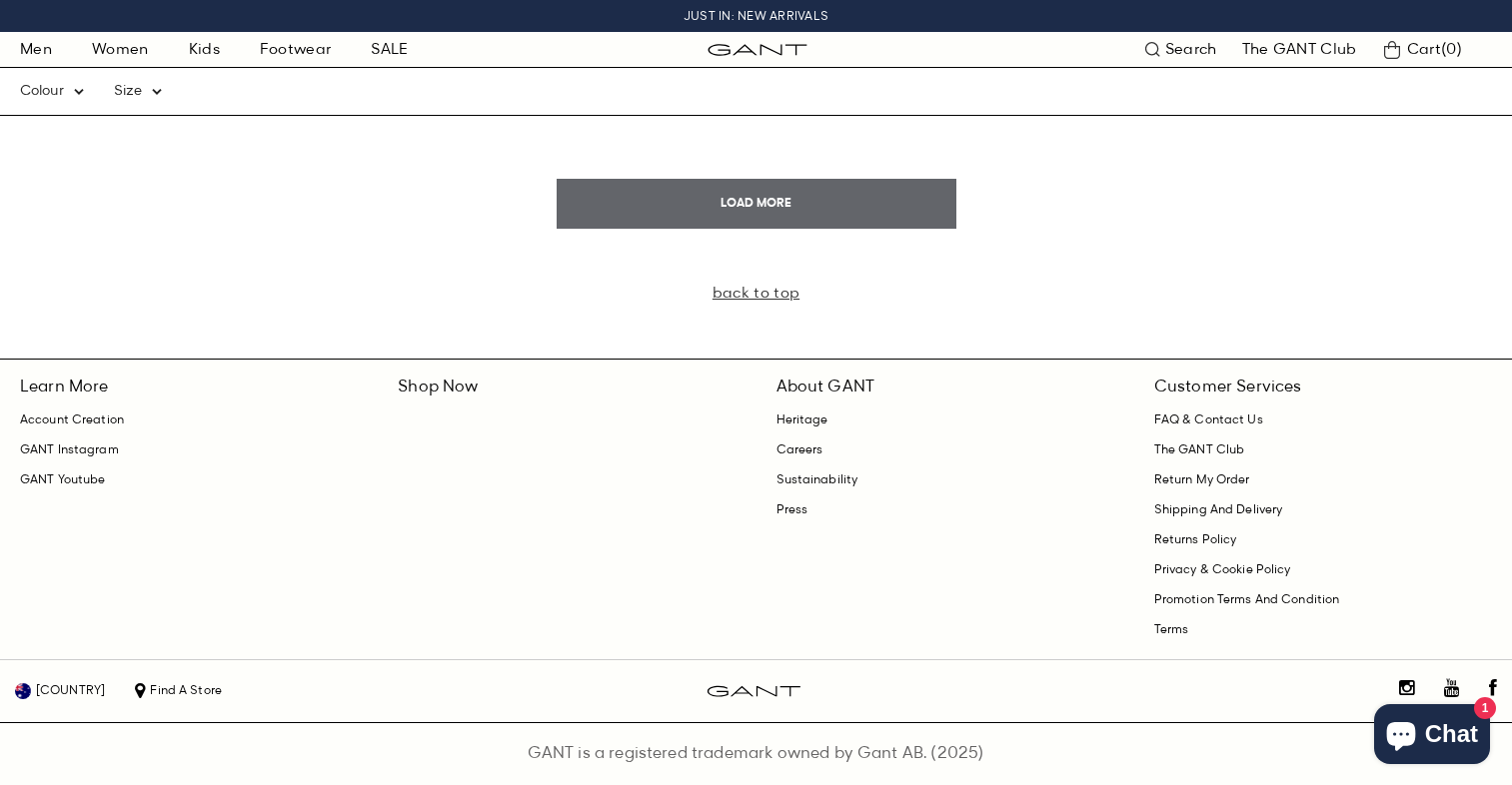 click on "LOAD MORE" at bounding box center (756, 204) 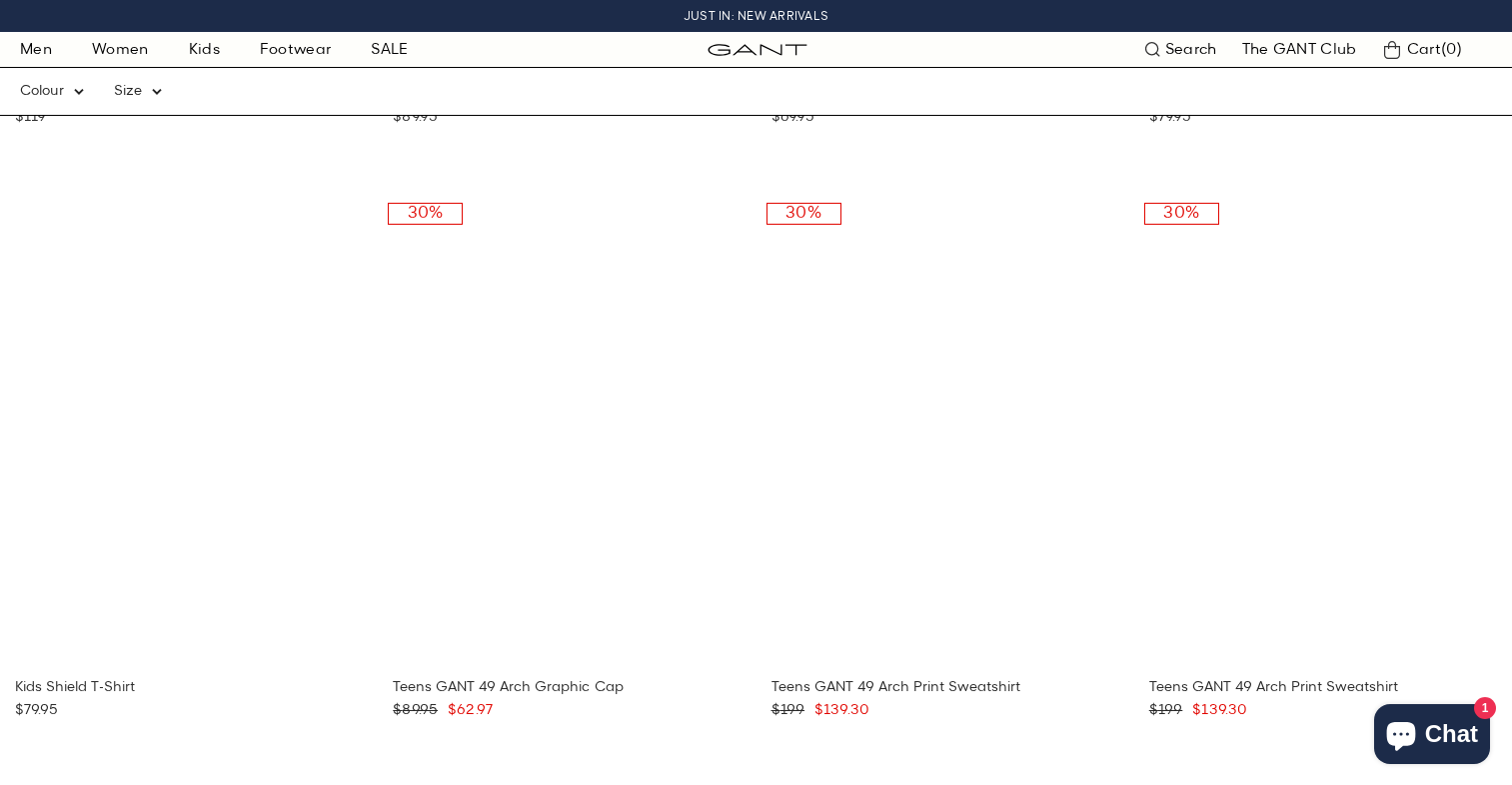 scroll, scrollTop: 5411, scrollLeft: 0, axis: vertical 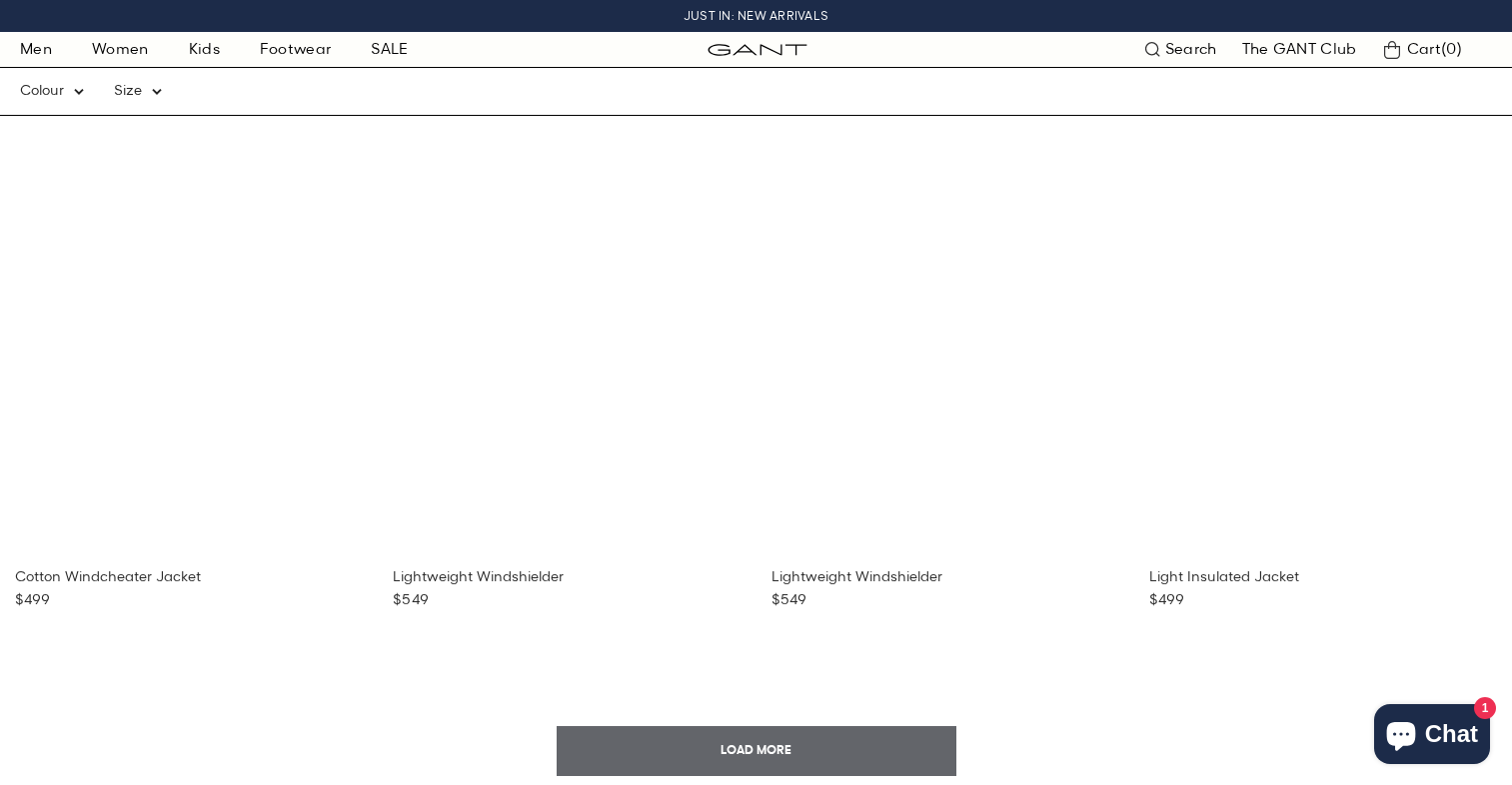 click on "LOAD MORE" at bounding box center [756, 751] 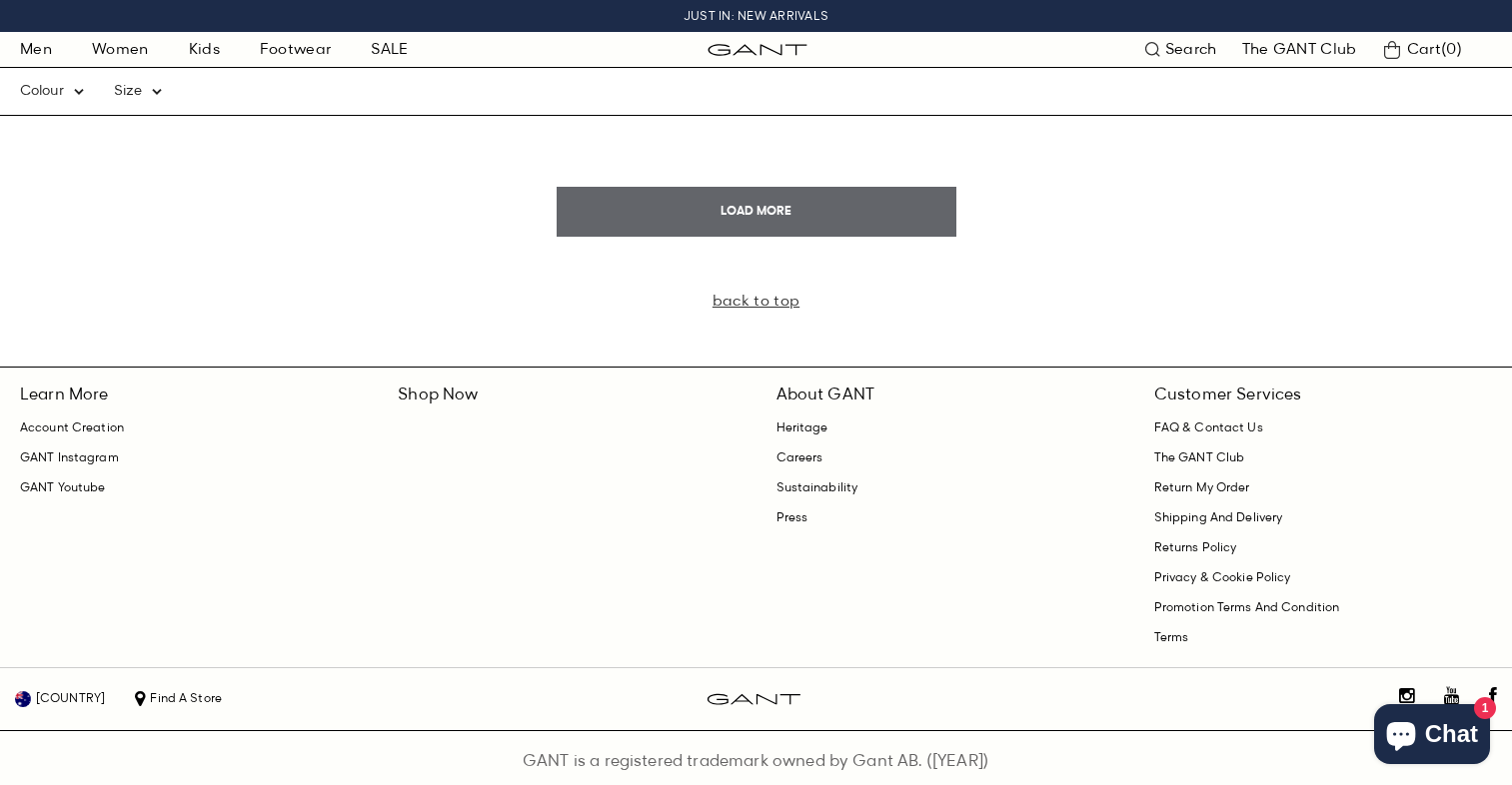 scroll, scrollTop: 6076, scrollLeft: 0, axis: vertical 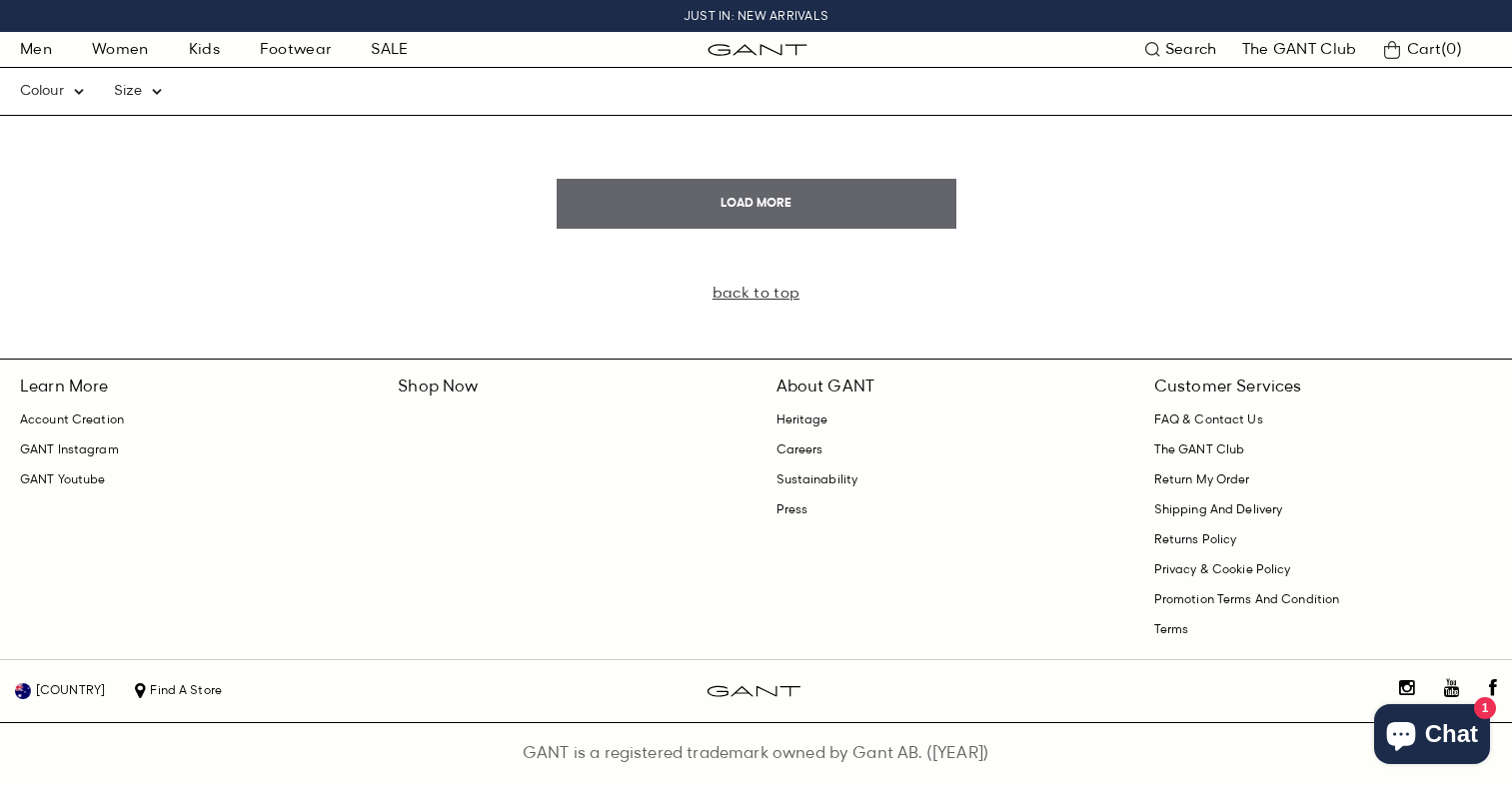 click on "LOAD MORE" at bounding box center (756, 204) 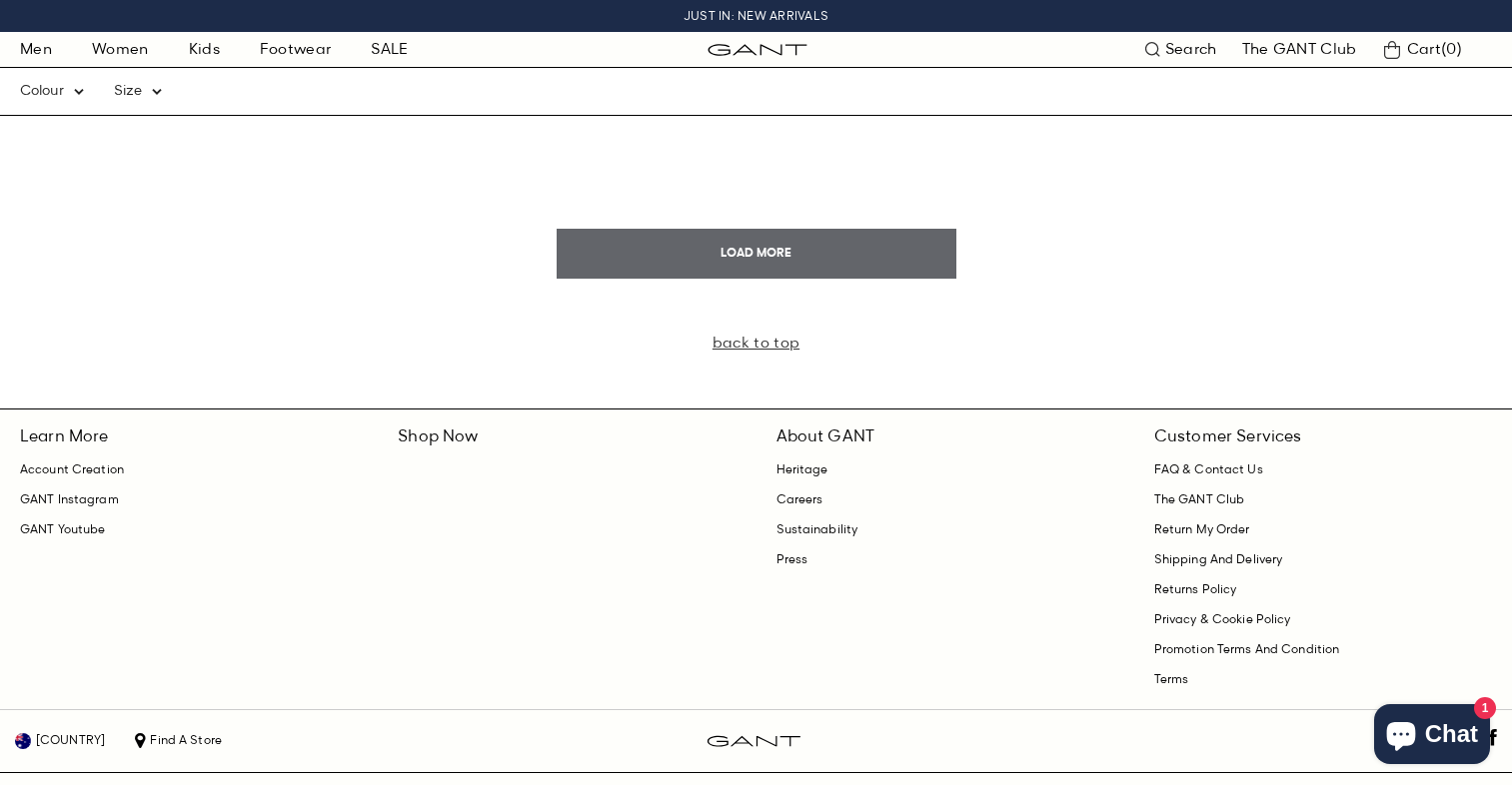 scroll, scrollTop: 9044, scrollLeft: 0, axis: vertical 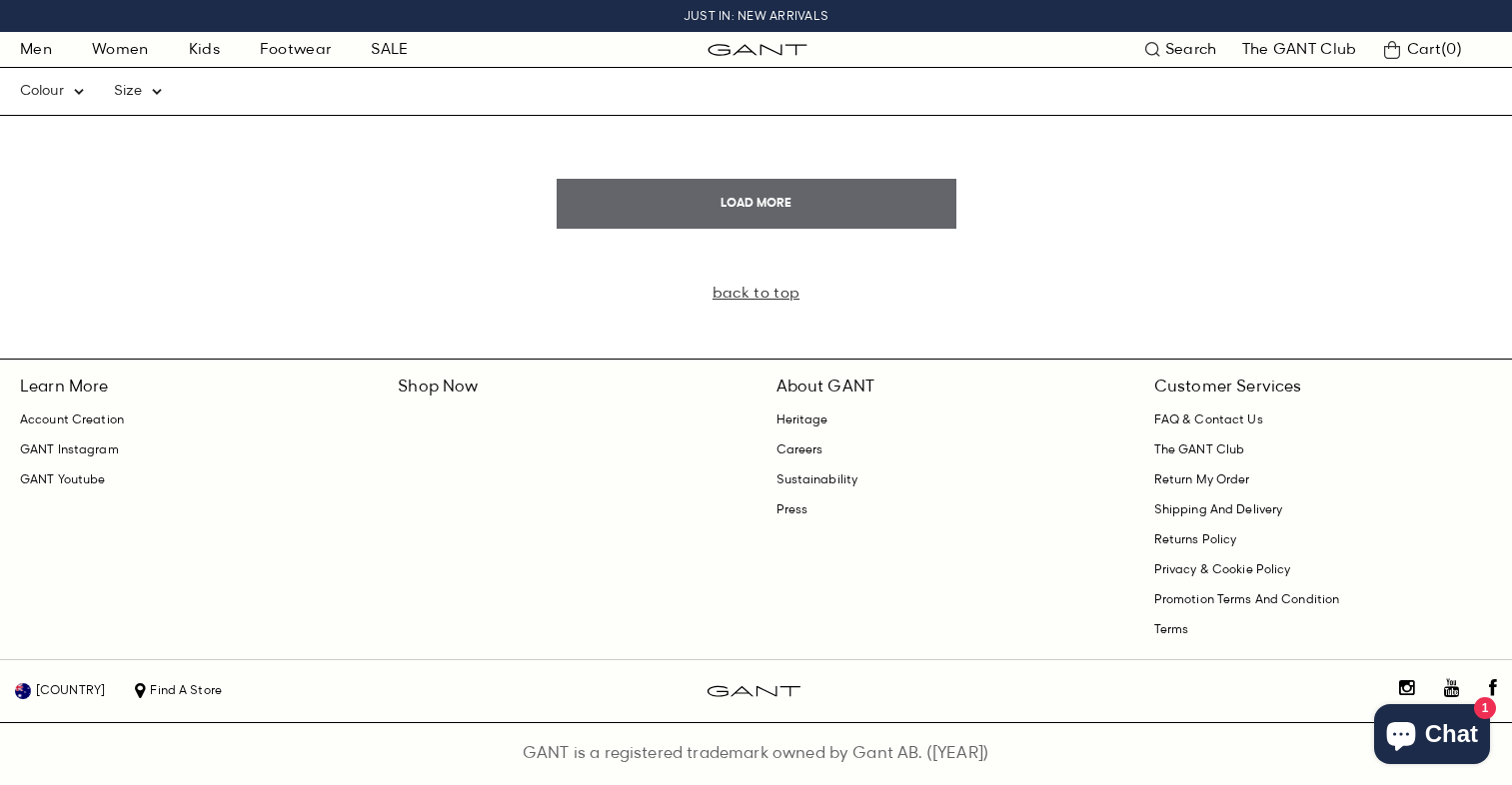 click on "LOAD MORE" at bounding box center (756, 204) 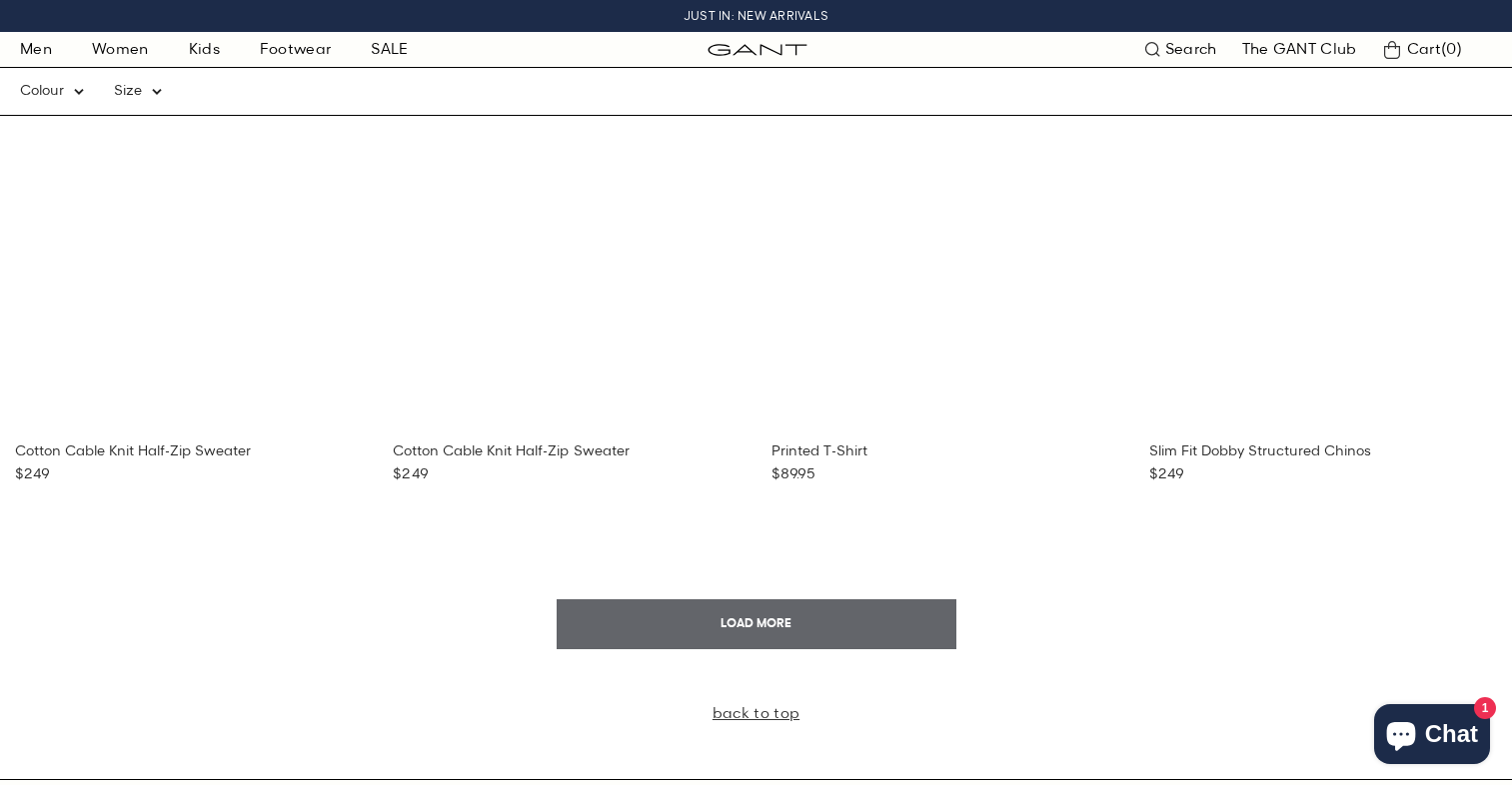 scroll, scrollTop: 12013, scrollLeft: 0, axis: vertical 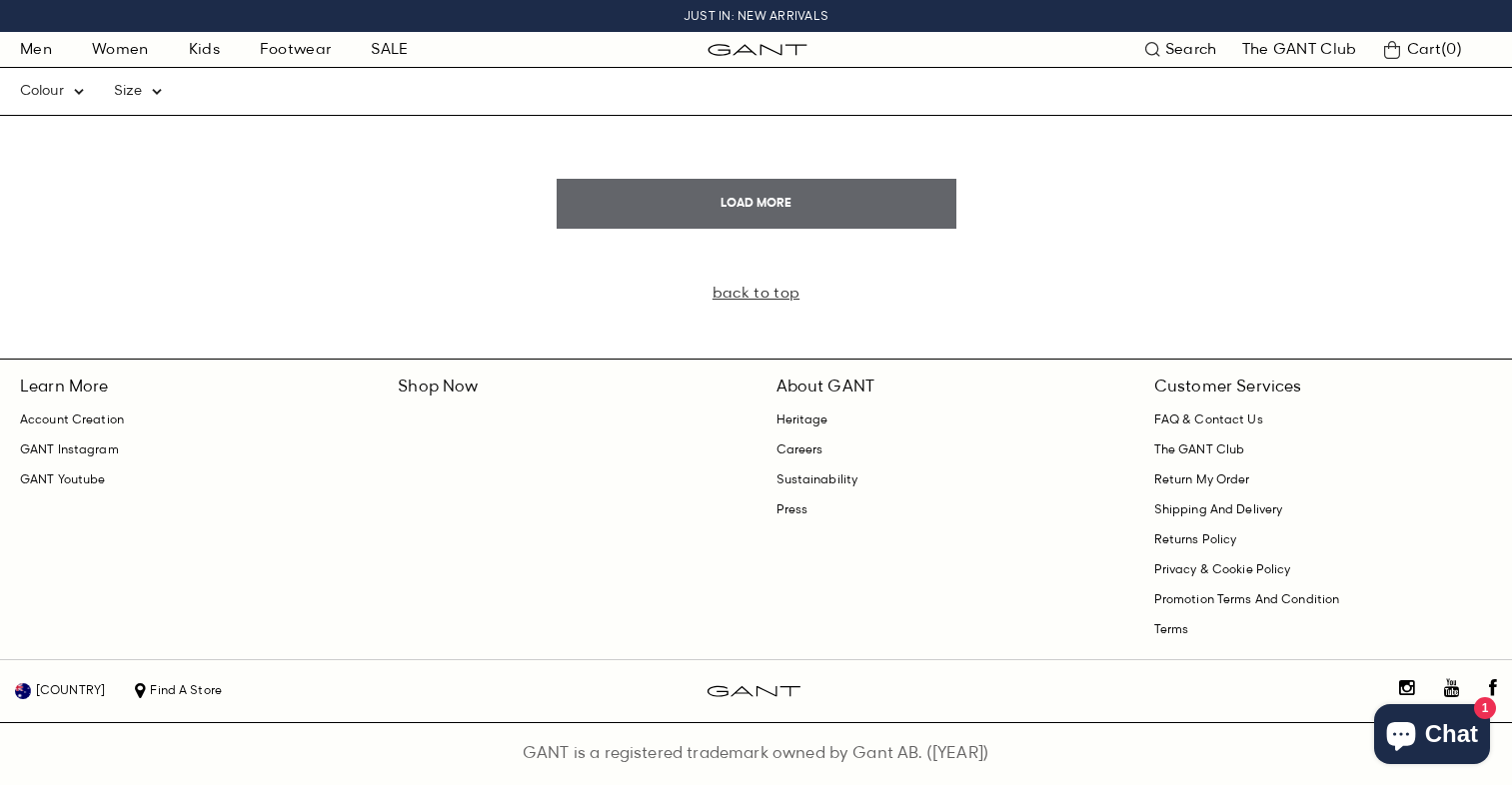 click on "LOAD MORE" at bounding box center [756, 204] 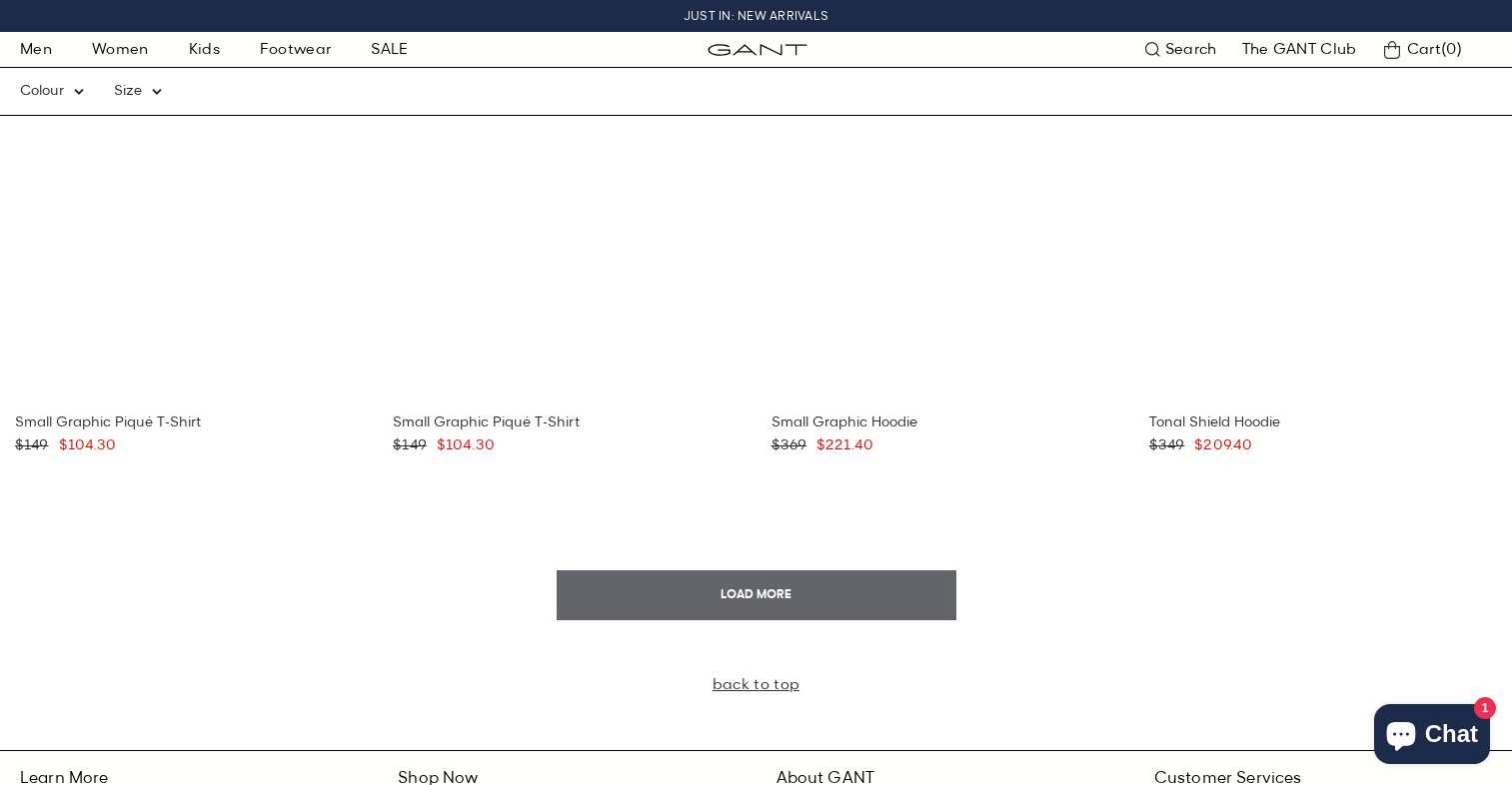 scroll, scrollTop: 14889, scrollLeft: 0, axis: vertical 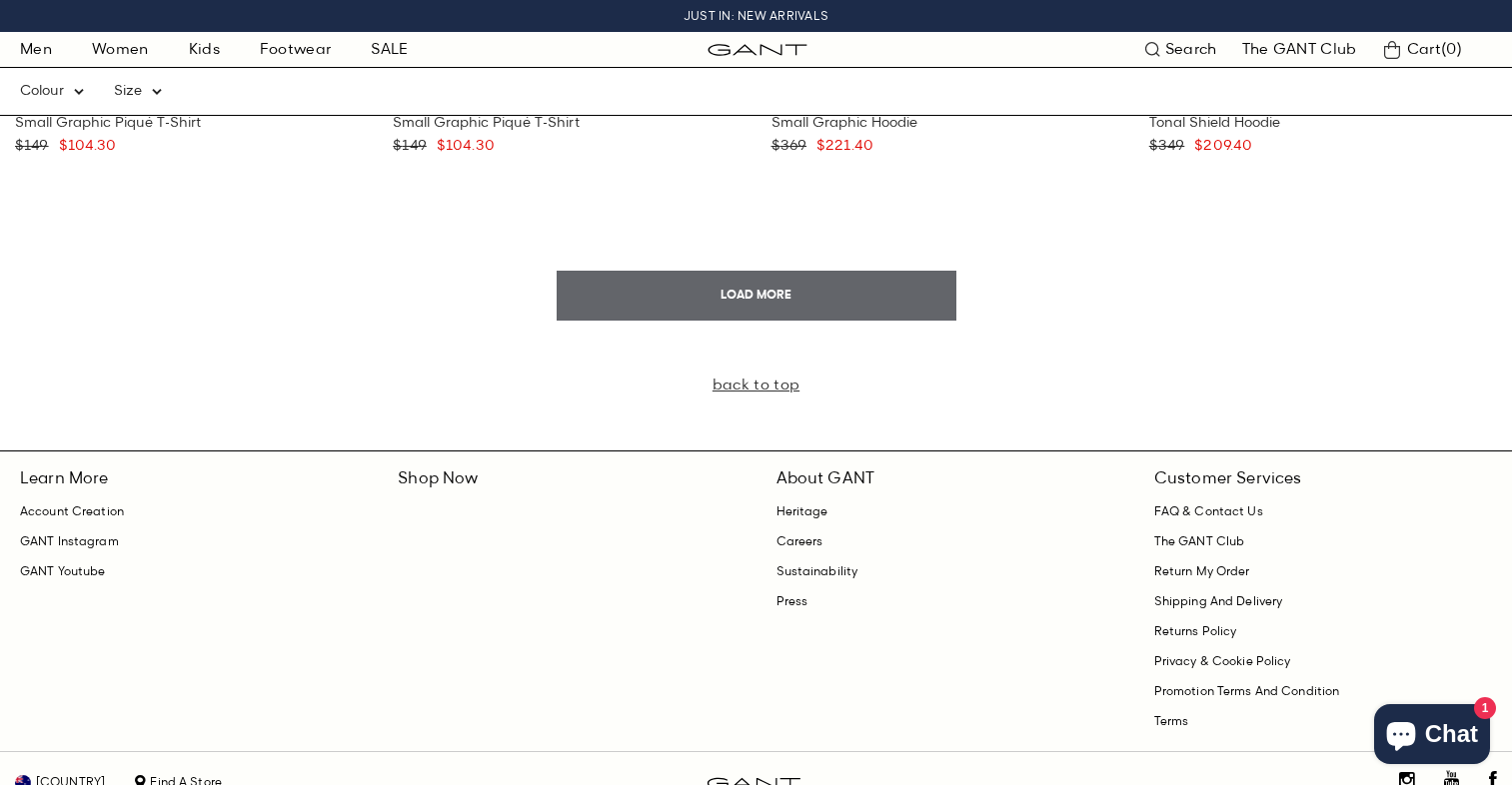 click on "LOAD MORE" at bounding box center (756, 296) 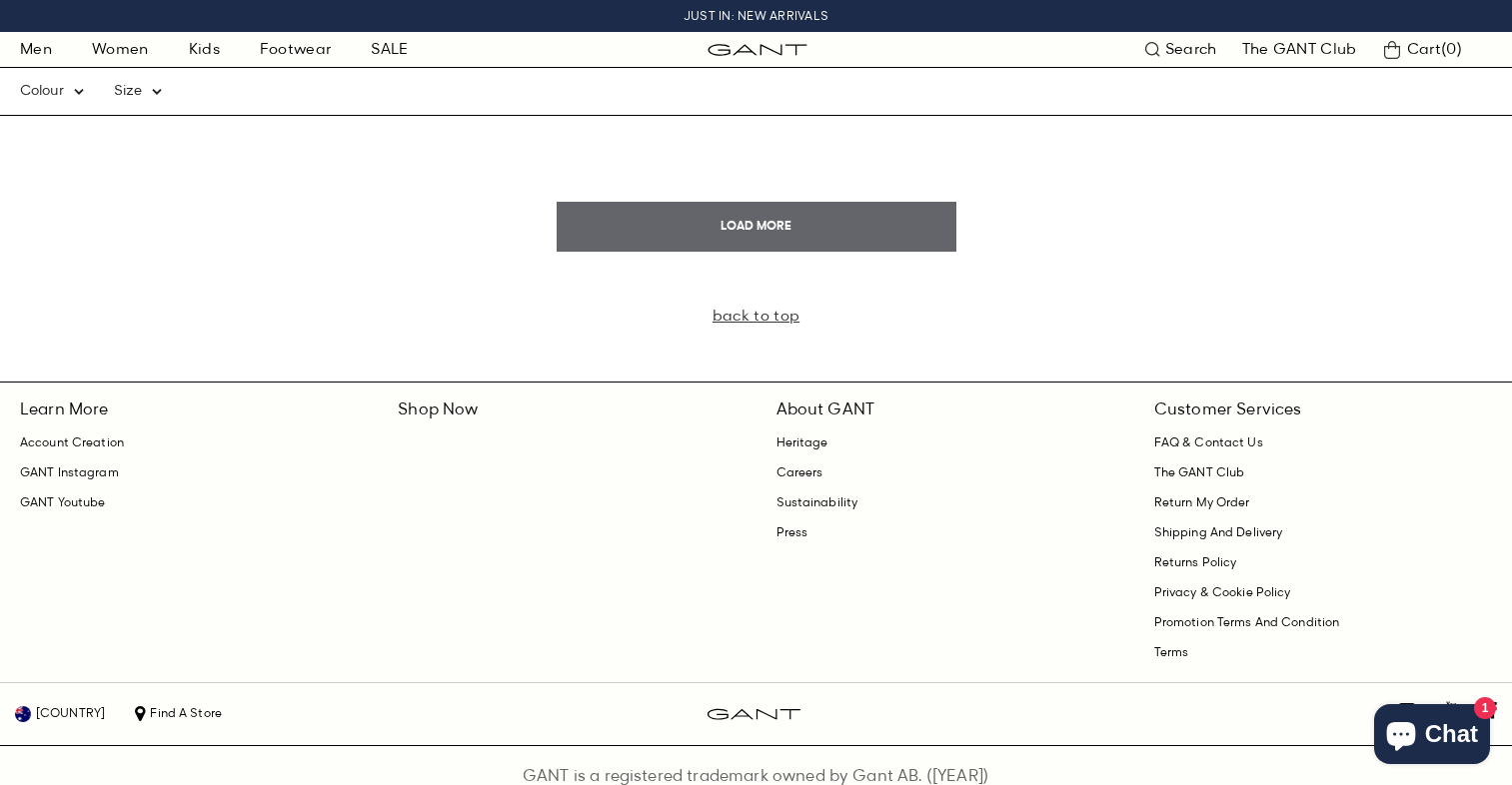 scroll, scrollTop: 17949, scrollLeft: 0, axis: vertical 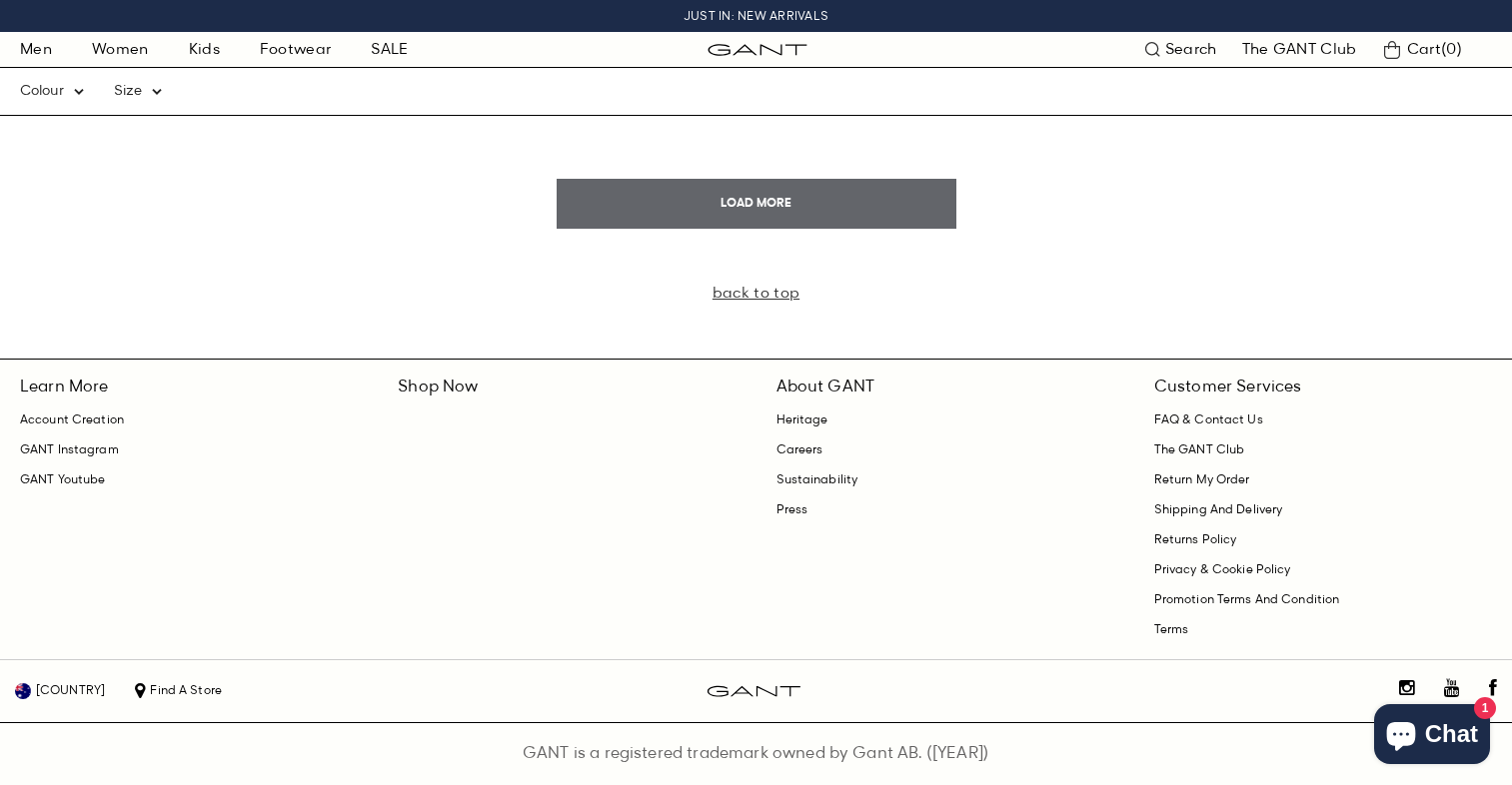 click on "LOAD MORE" at bounding box center [756, 204] 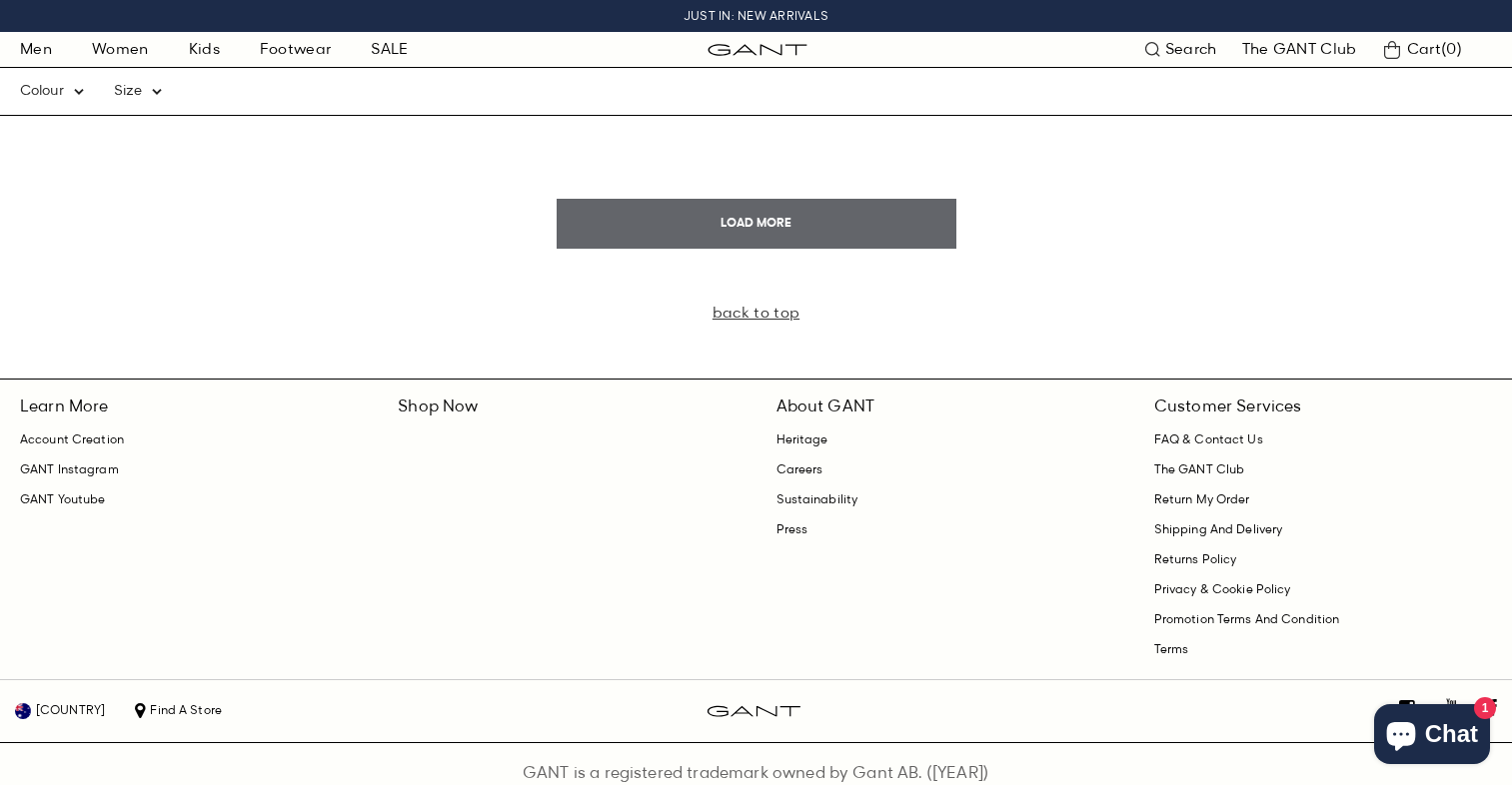 scroll, scrollTop: 20917, scrollLeft: 0, axis: vertical 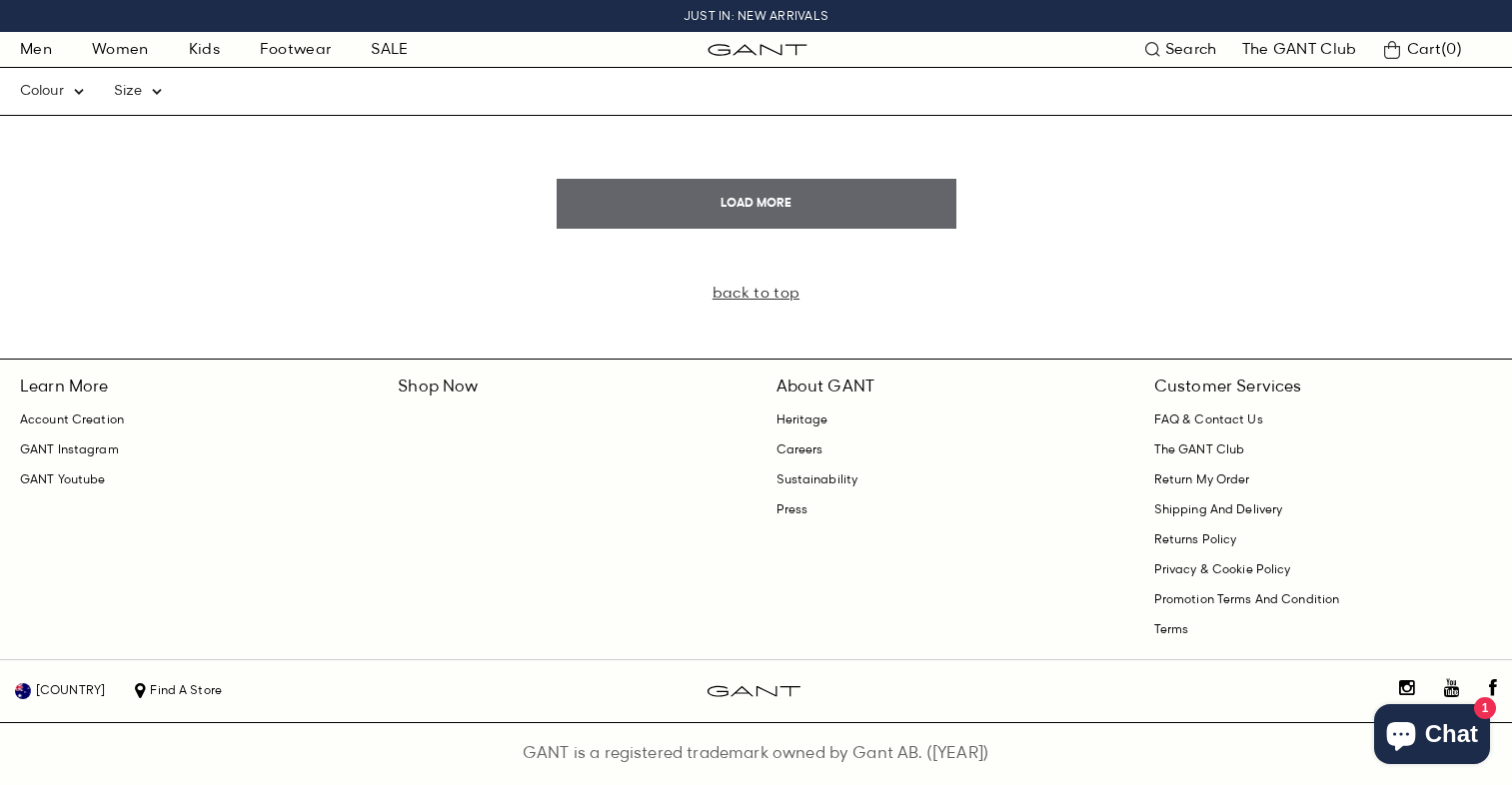 click on "LOAD MORE" at bounding box center [756, 204] 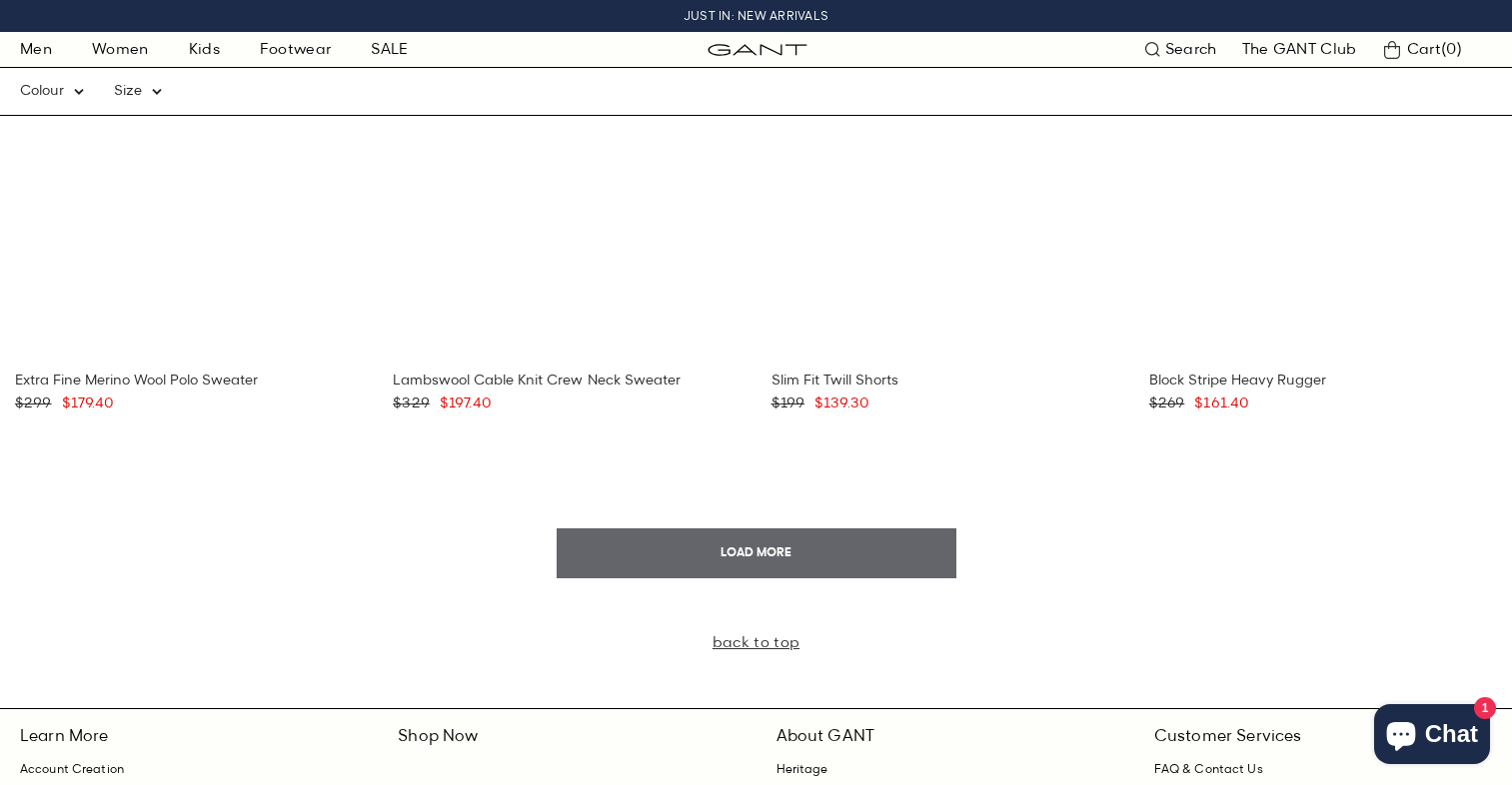 scroll, scrollTop: 23554, scrollLeft: 0, axis: vertical 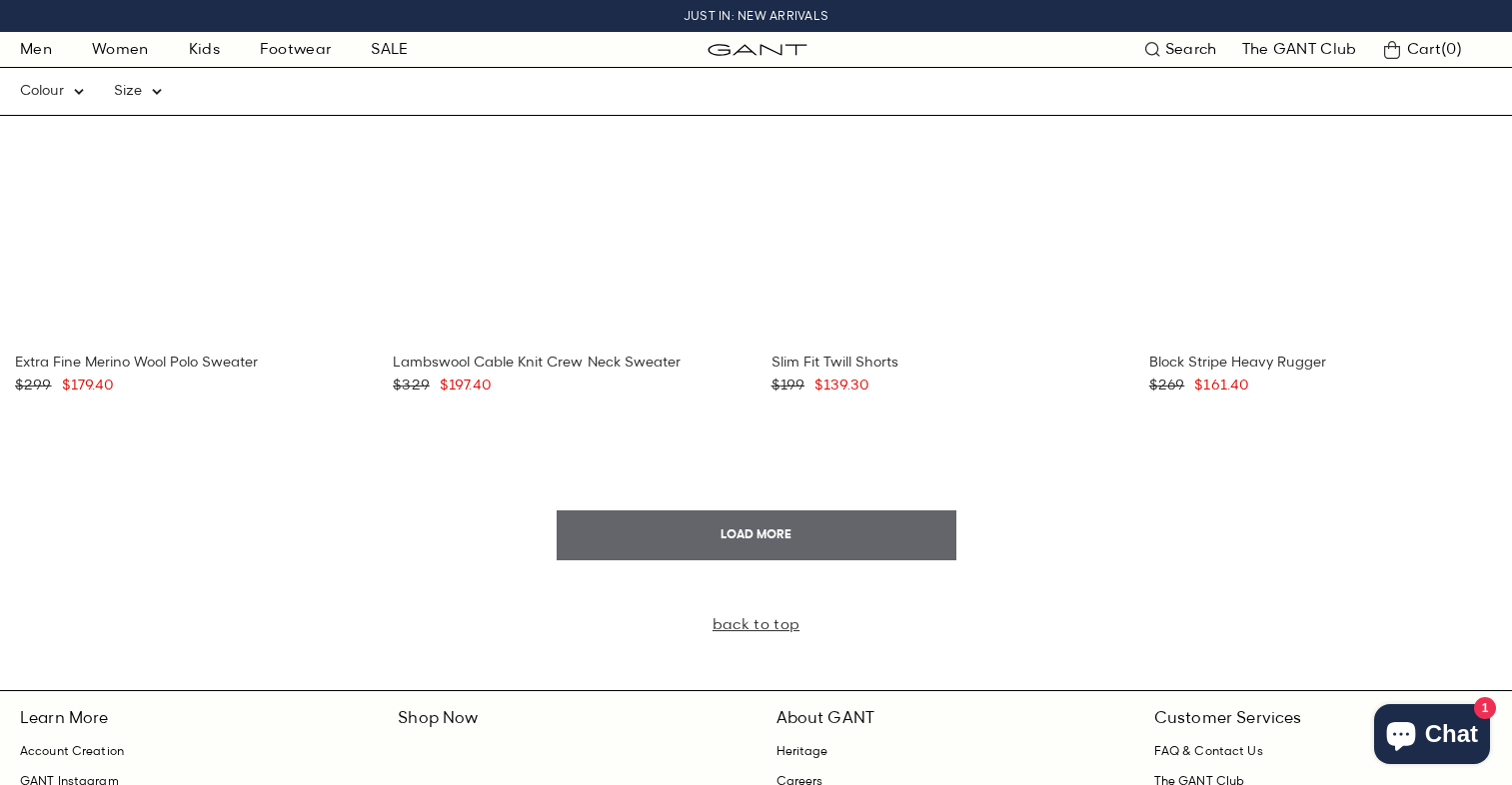 click on "LOAD MORE" at bounding box center [756, 535] 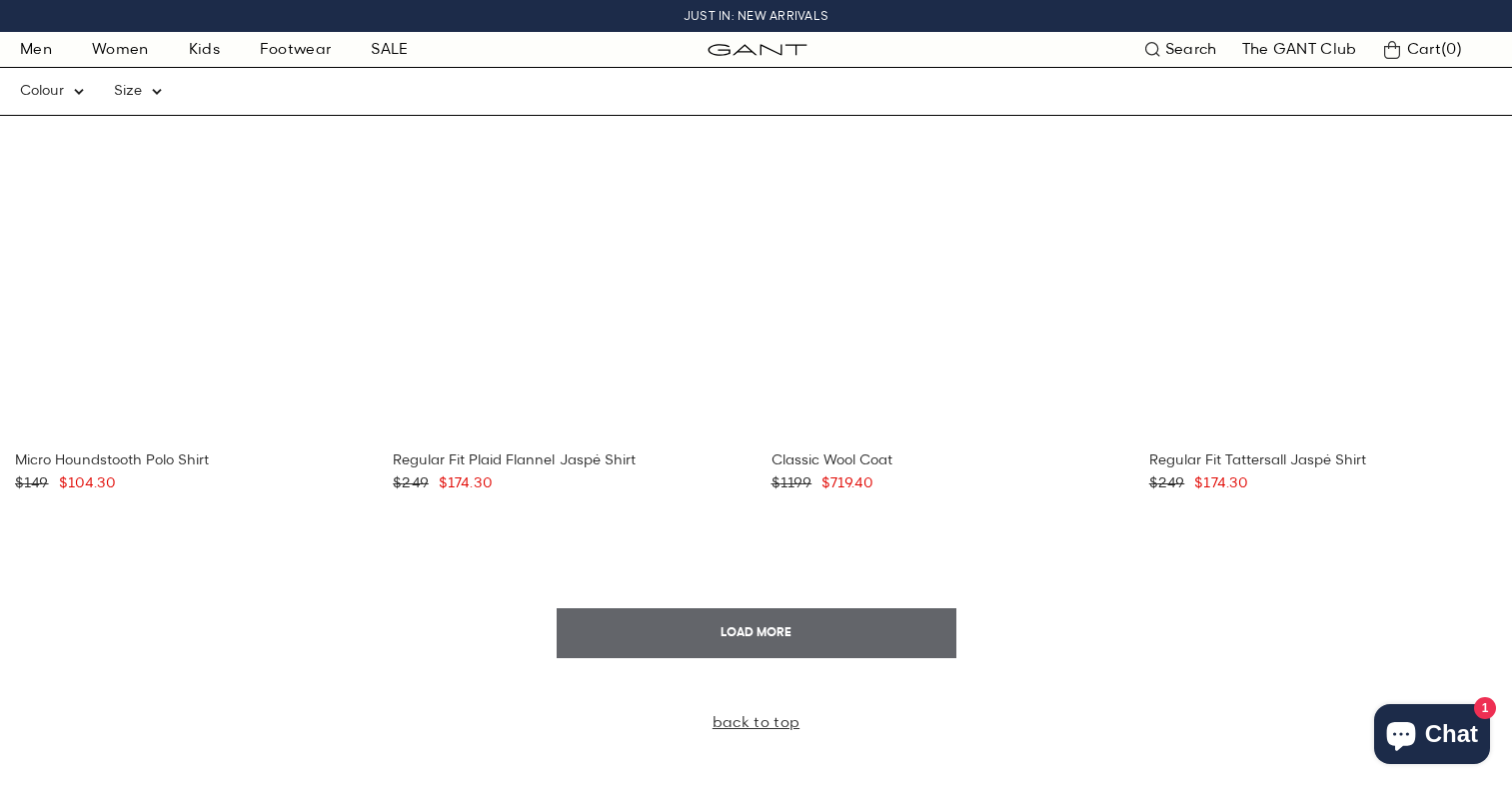 scroll, scrollTop: 26790, scrollLeft: 0, axis: vertical 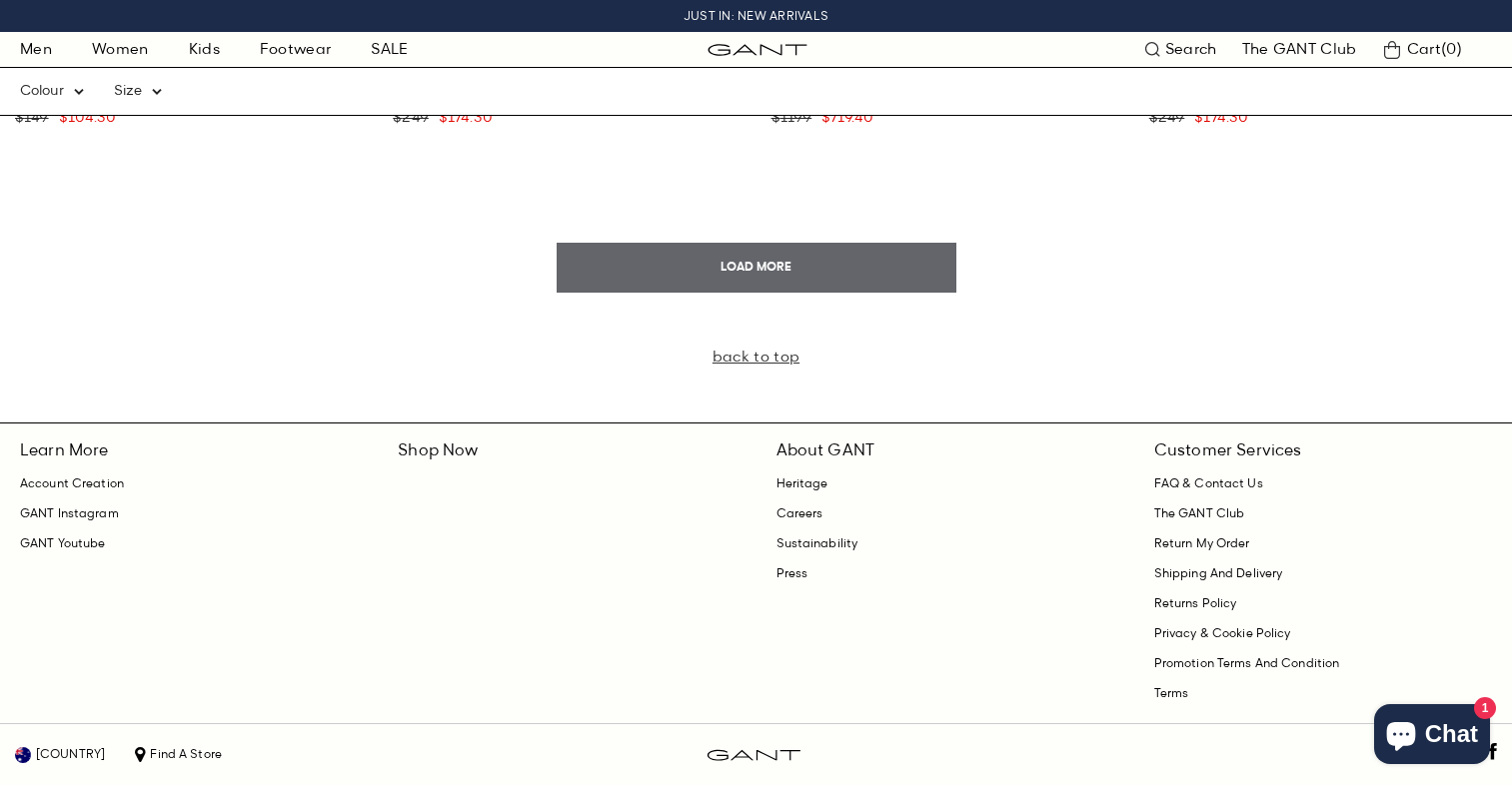 click on "LOAD MORE" at bounding box center [756, 268] 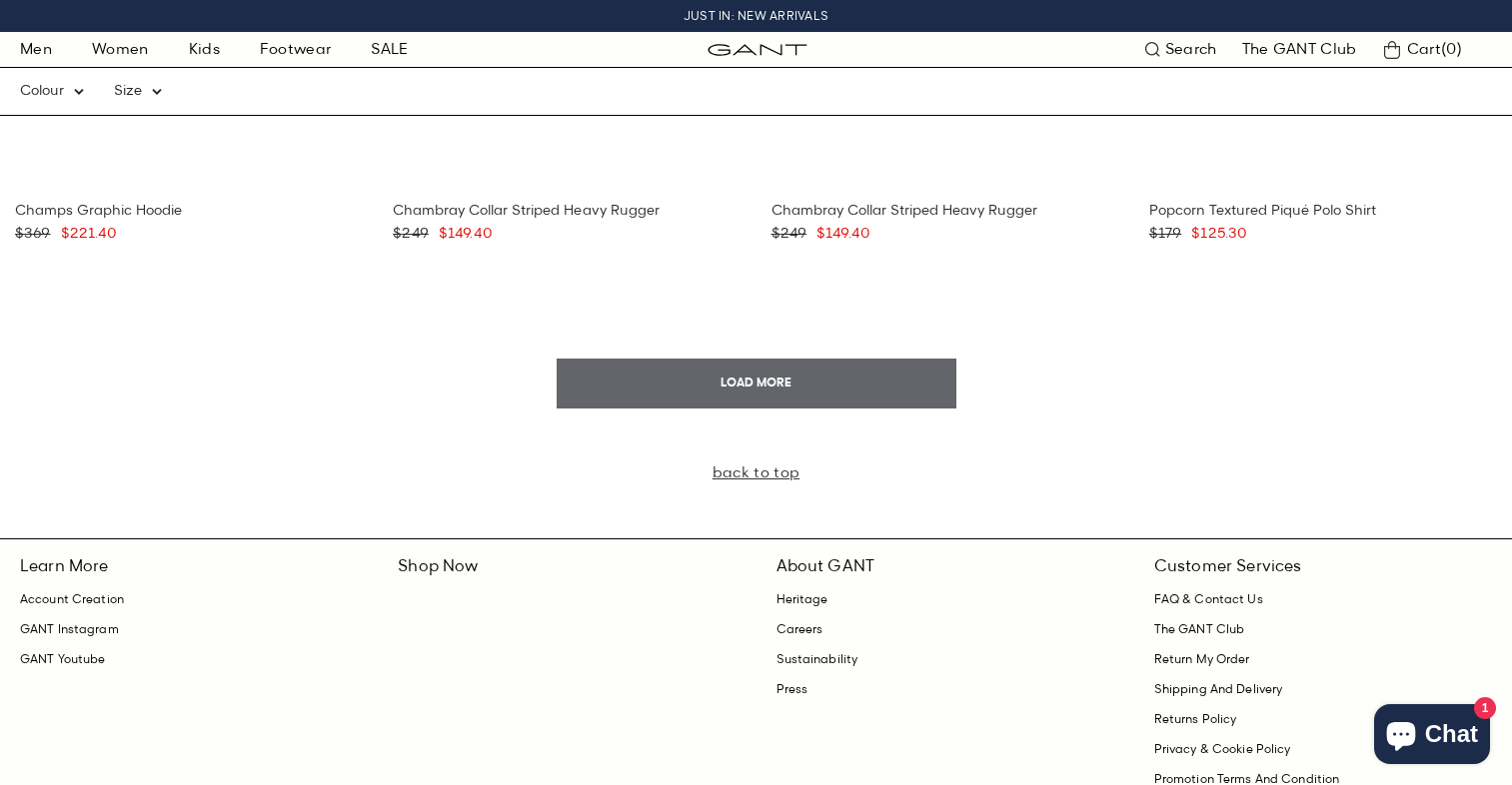 scroll, scrollTop: 29666, scrollLeft: 0, axis: vertical 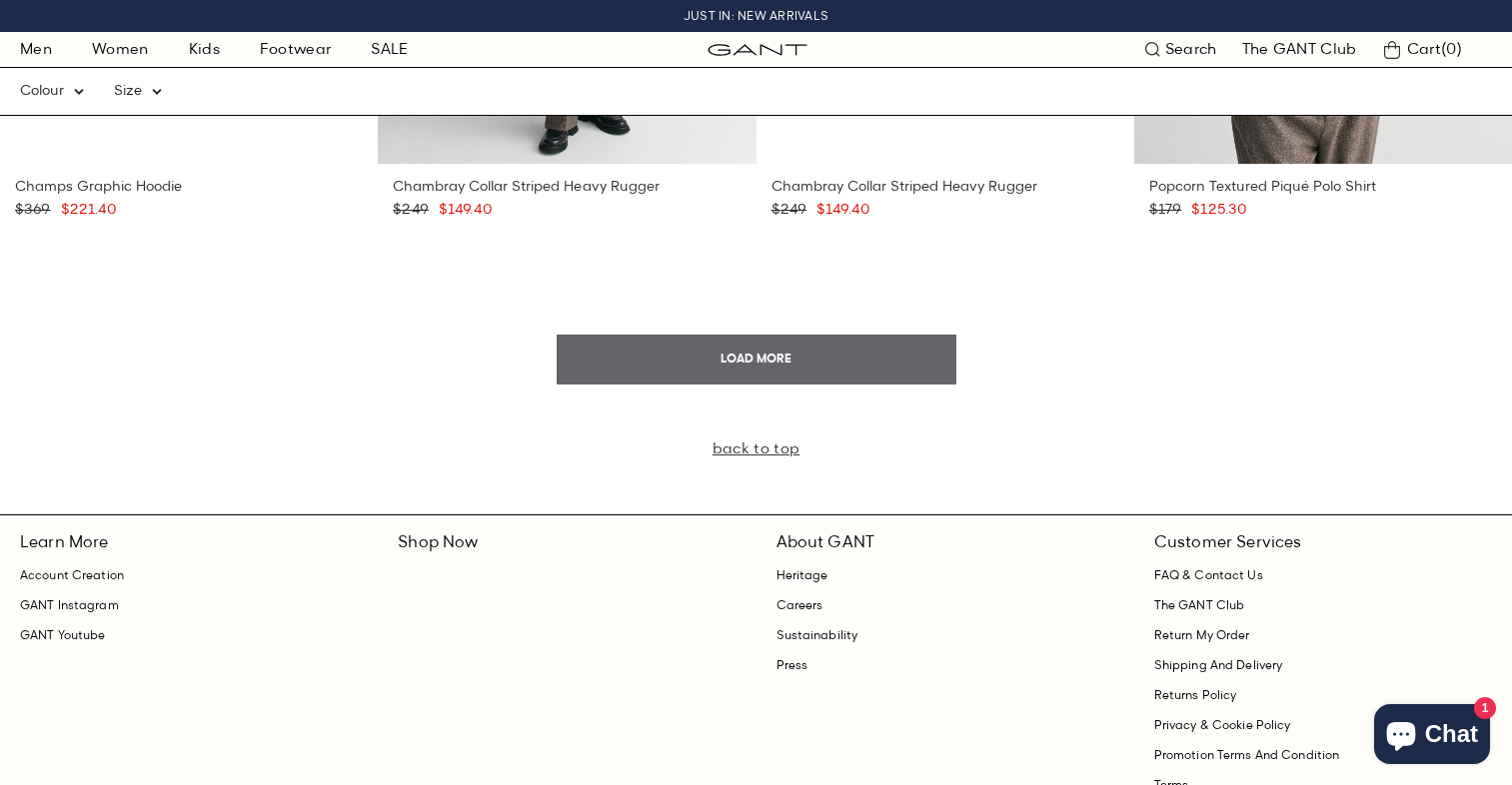 click on "LOAD MORE" at bounding box center [756, 360] 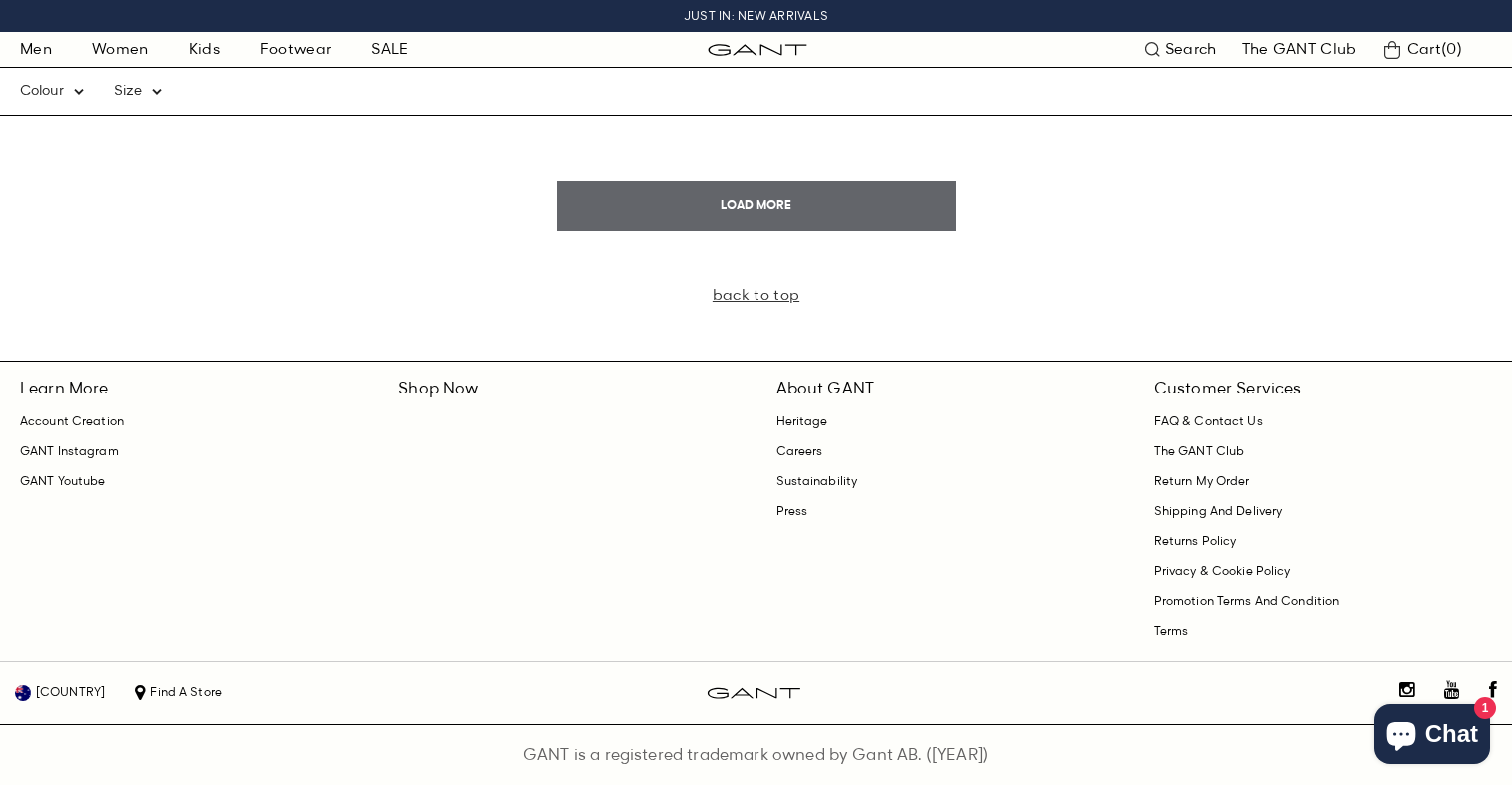 scroll, scrollTop: 32790, scrollLeft: 0, axis: vertical 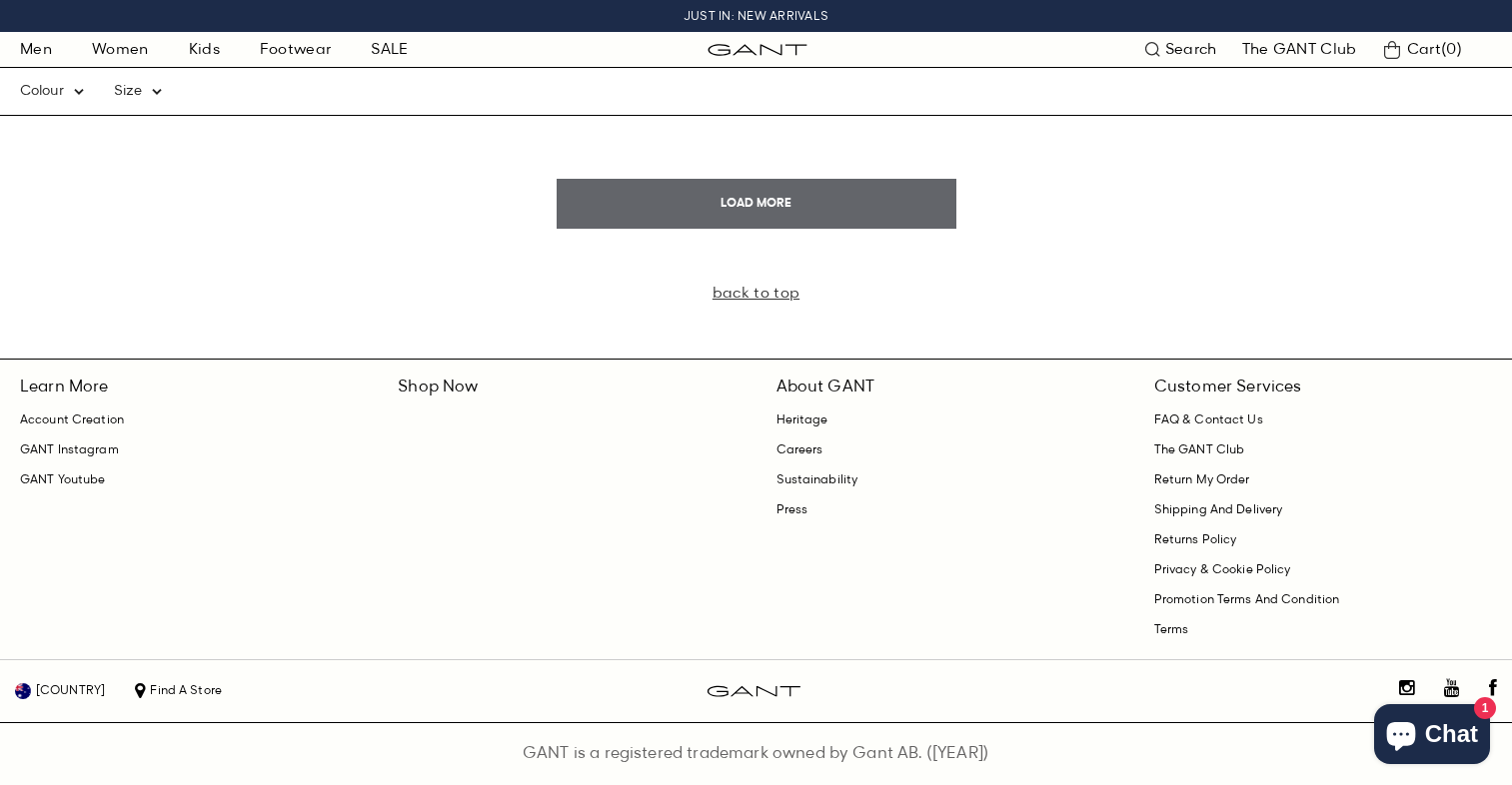 click on "LOAD MORE" at bounding box center (756, 204) 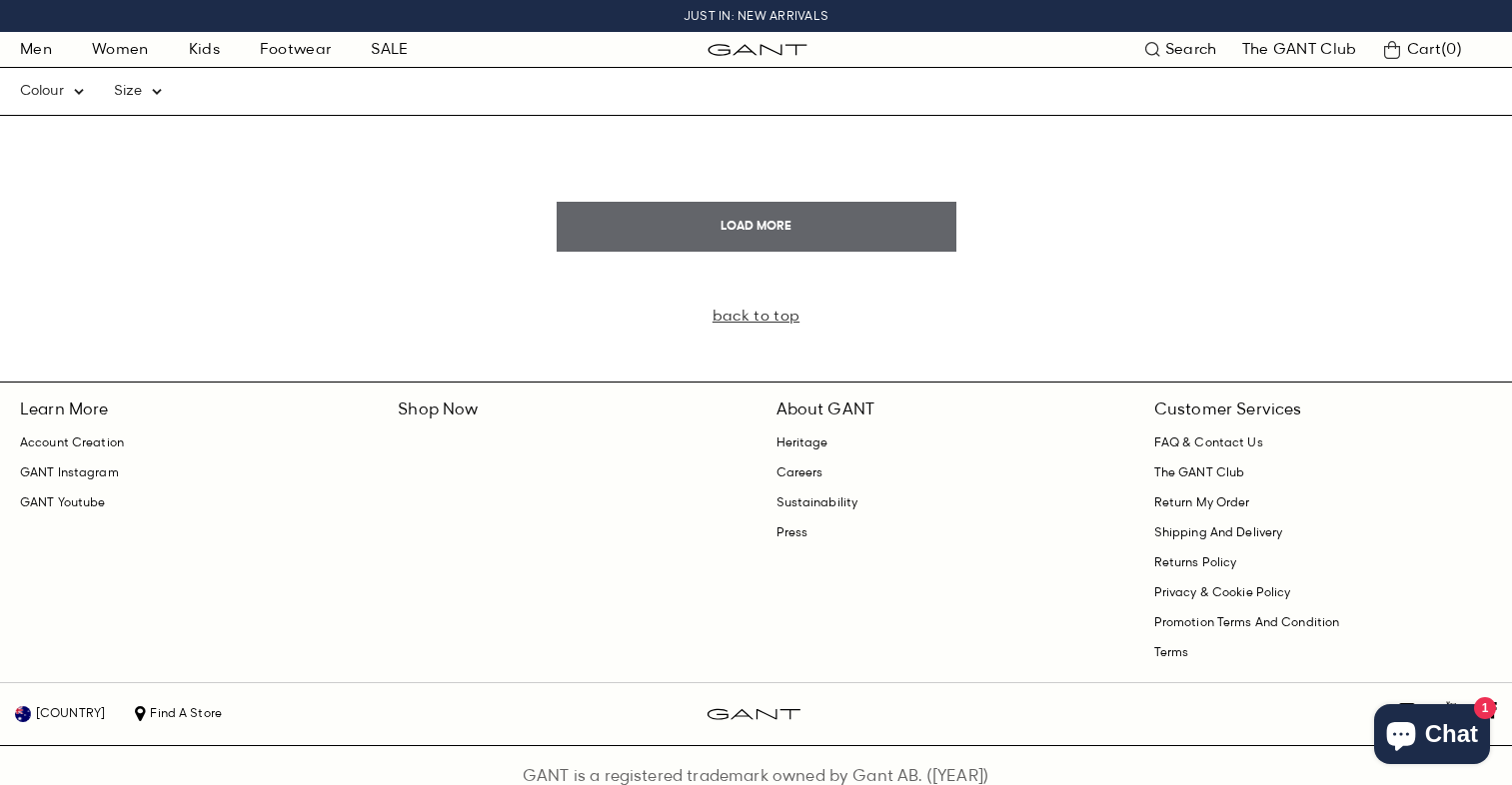 scroll, scrollTop: 35758, scrollLeft: 0, axis: vertical 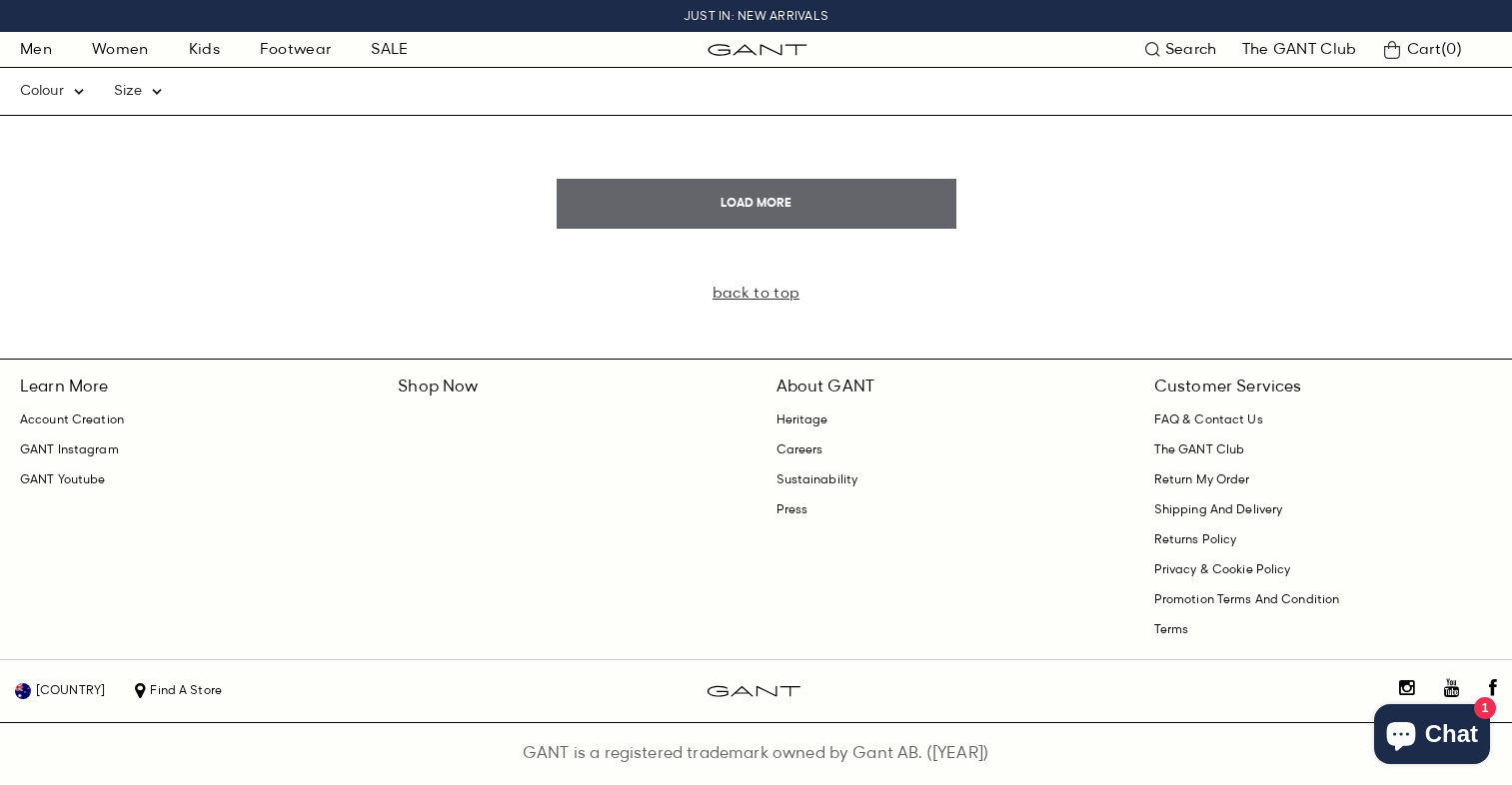 click on "LOAD MORE" at bounding box center [756, 204] 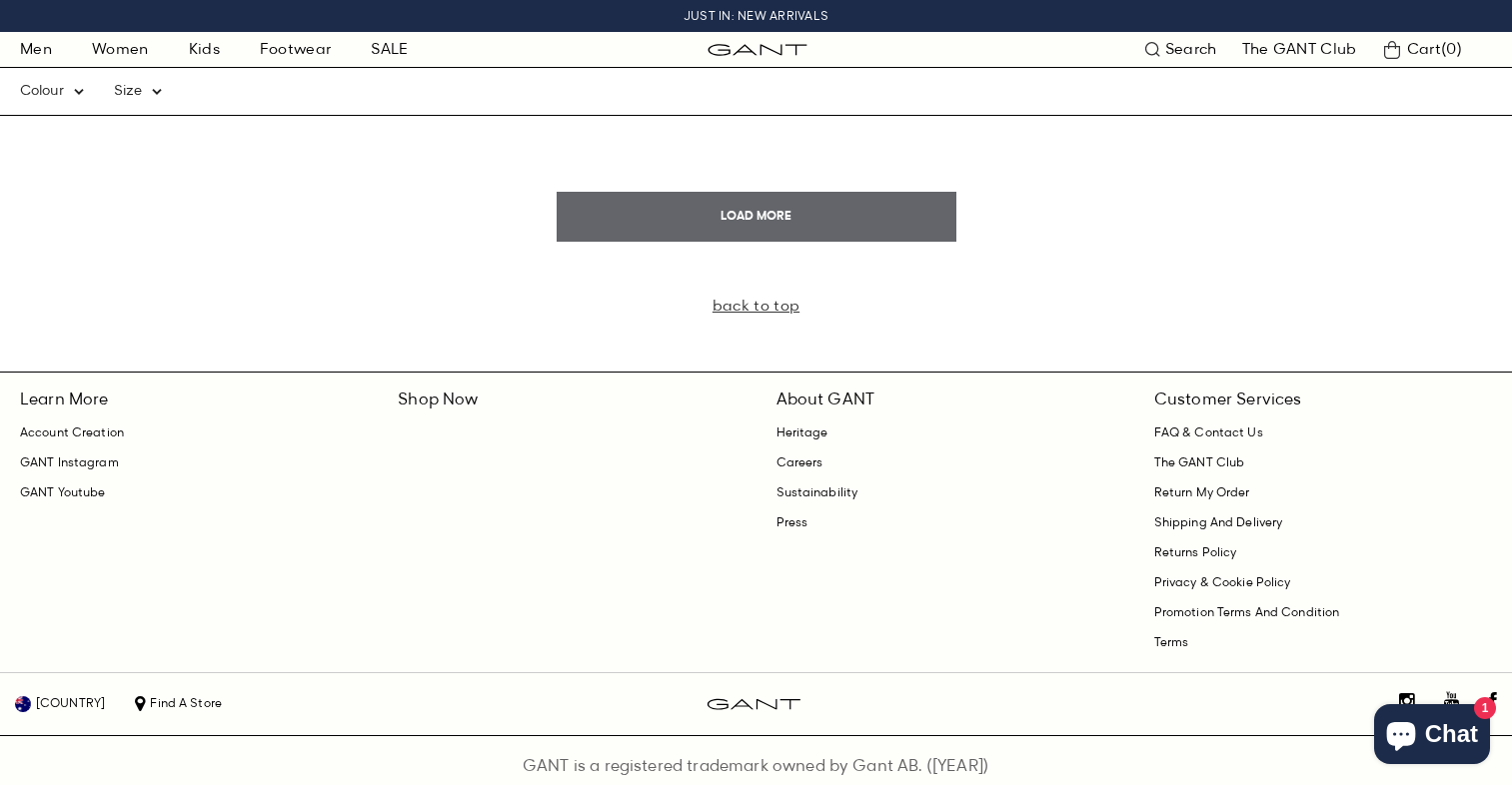 scroll, scrollTop: 38727, scrollLeft: 0, axis: vertical 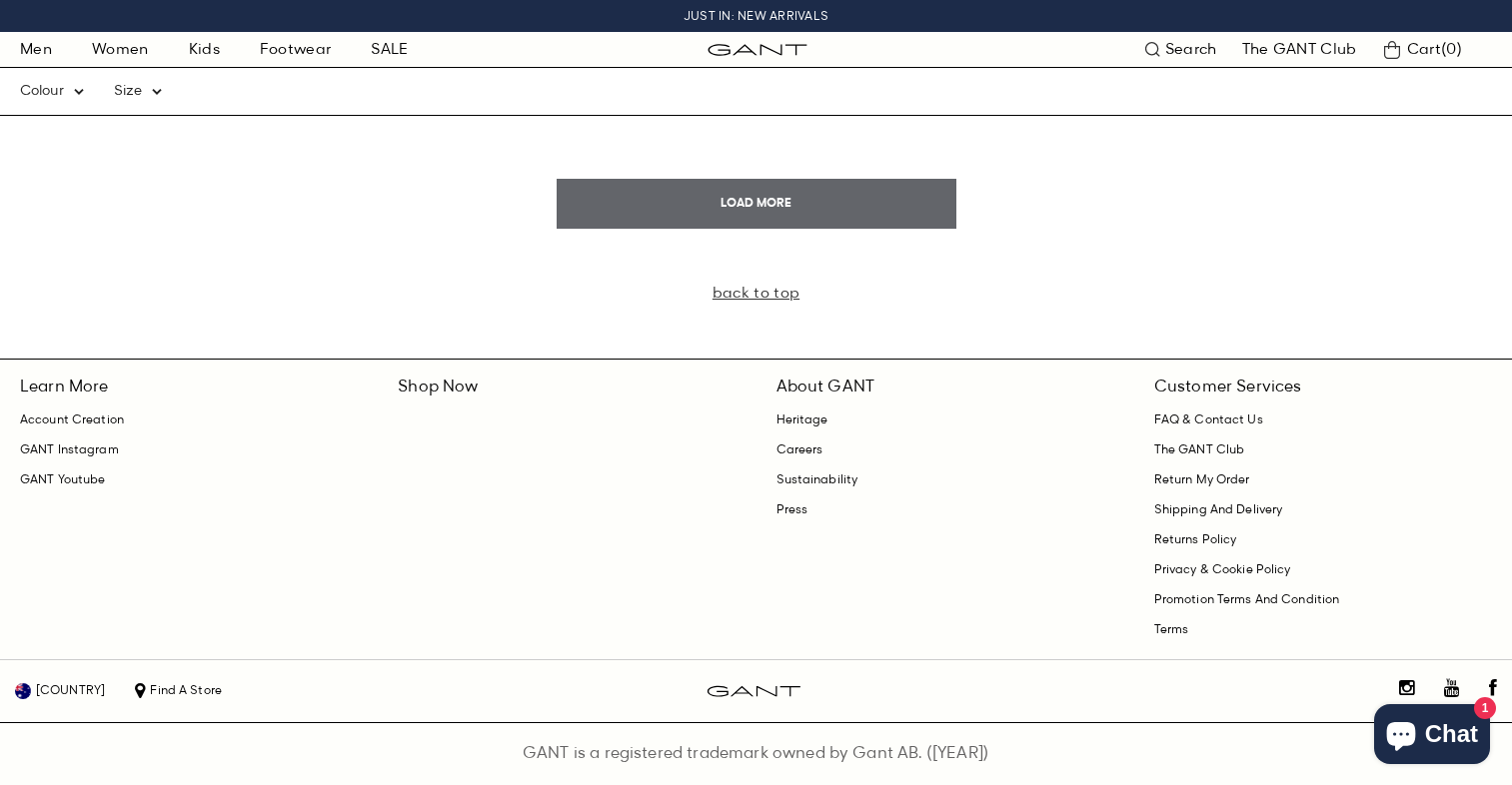 click on "LOAD MORE" at bounding box center (756, 204) 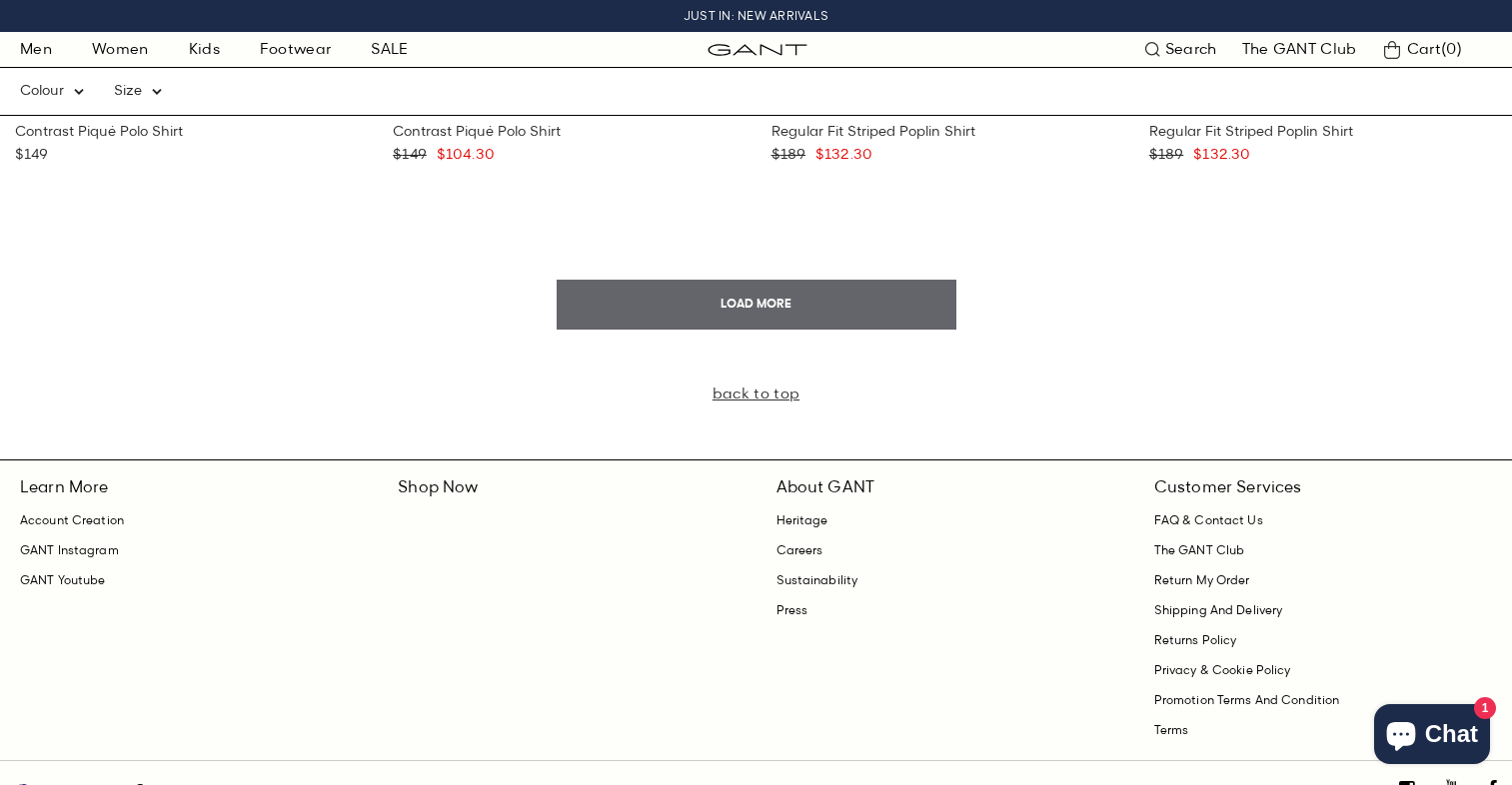 scroll, scrollTop: 41695, scrollLeft: 0, axis: vertical 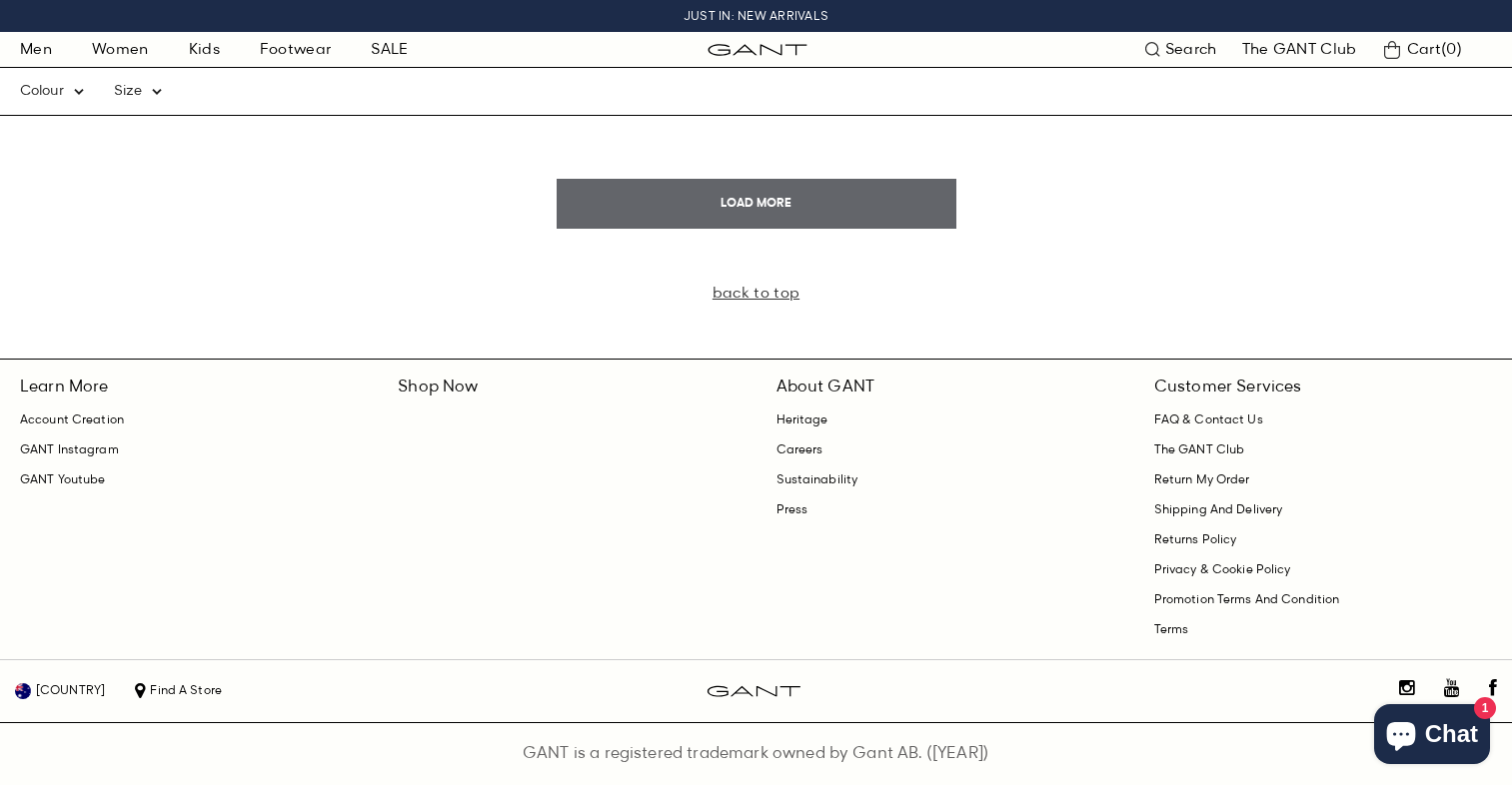 click on "LOAD MORE" at bounding box center (756, 204) 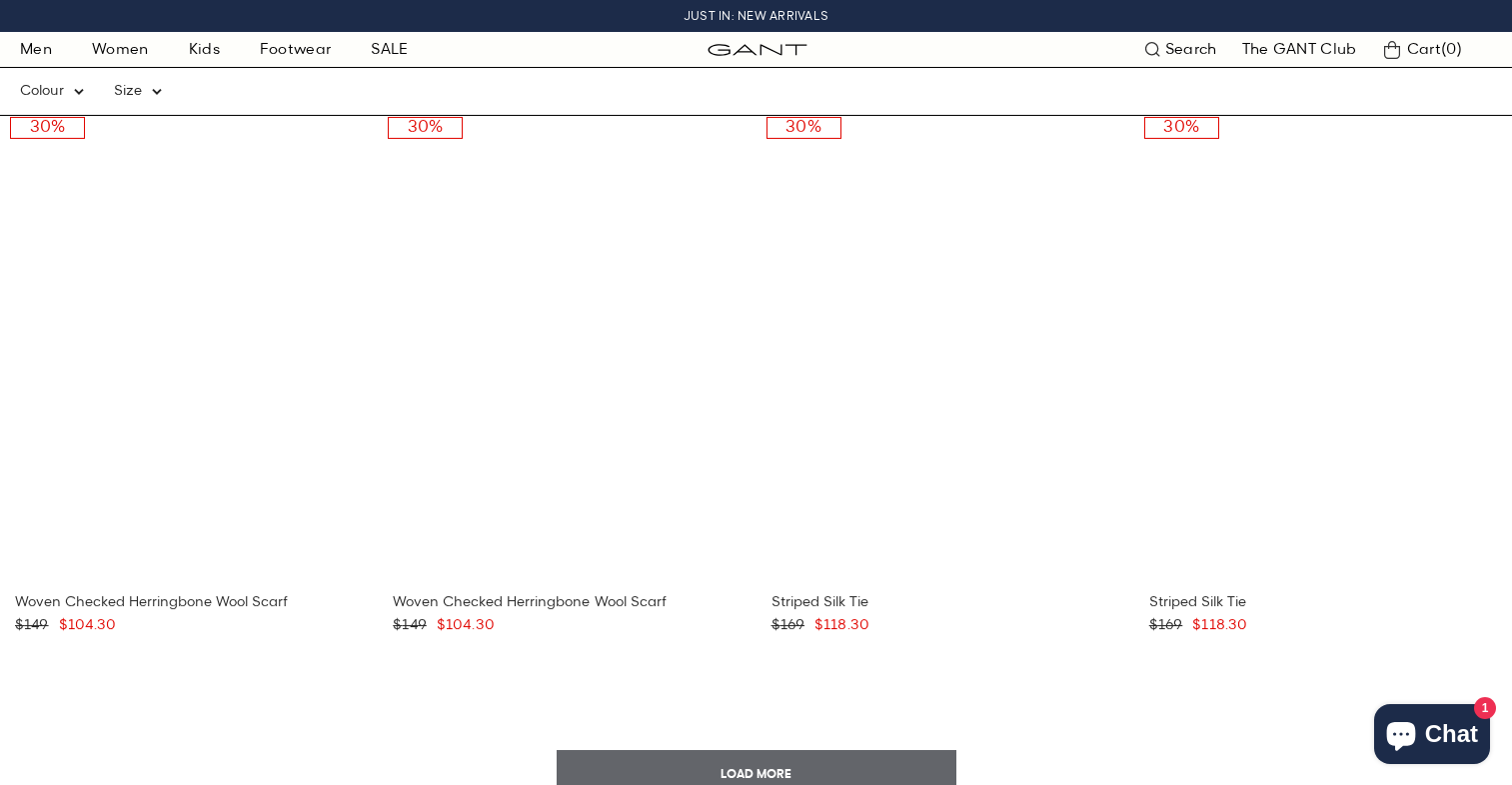 scroll, scrollTop: 44663, scrollLeft: 0, axis: vertical 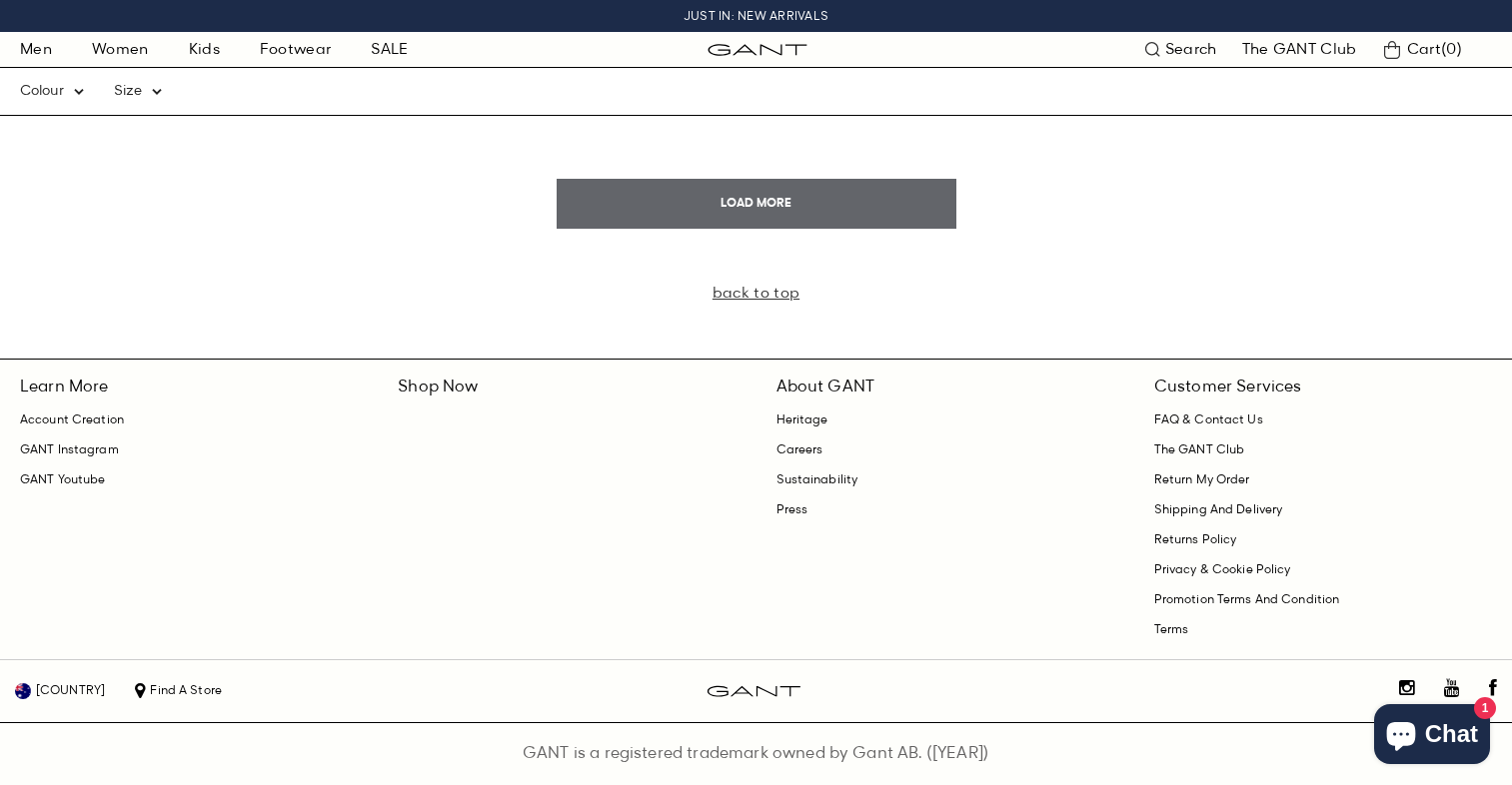 click on "LOAD MORE" at bounding box center (756, 204) 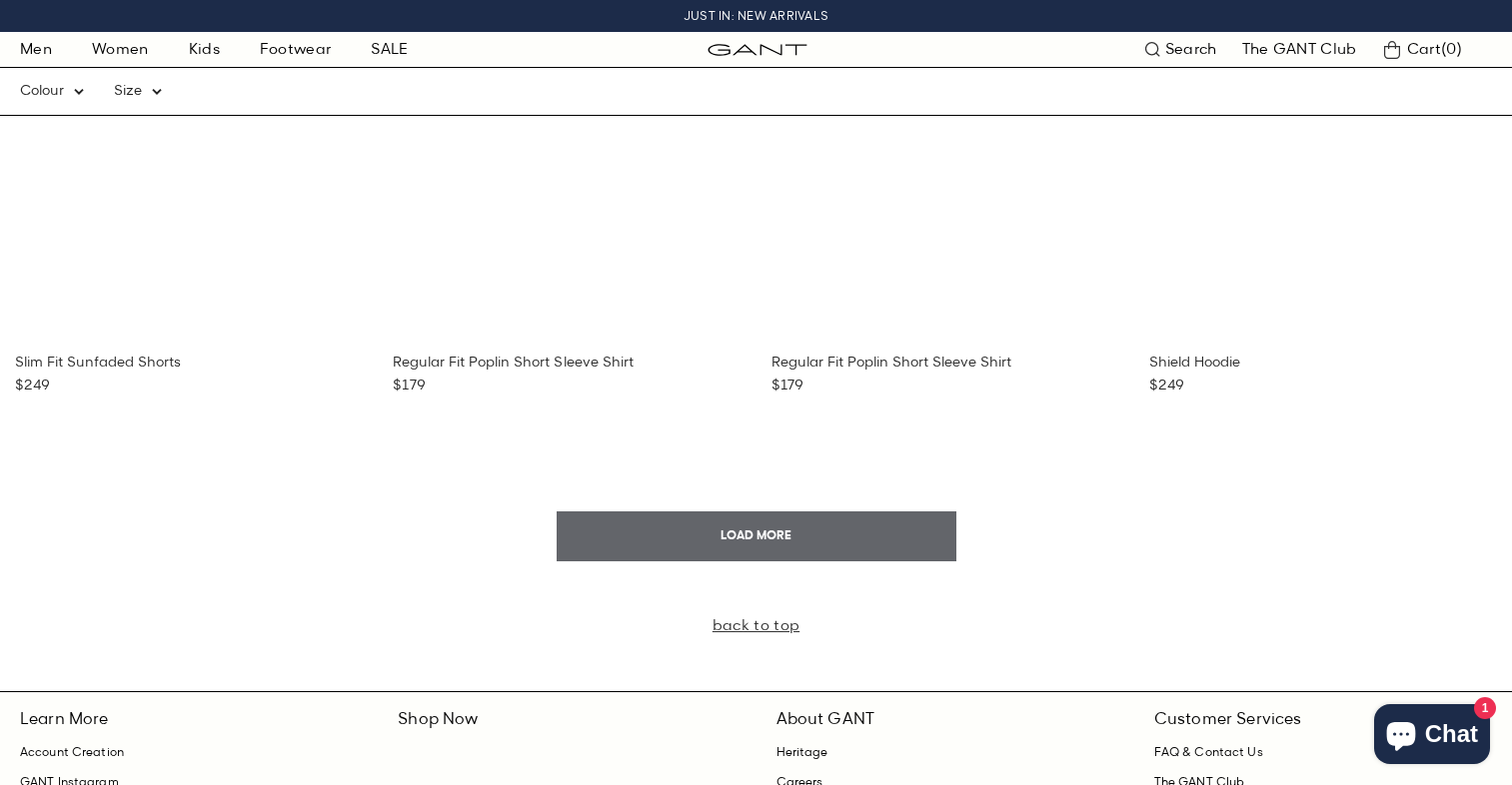 scroll, scrollTop: 47632, scrollLeft: 0, axis: vertical 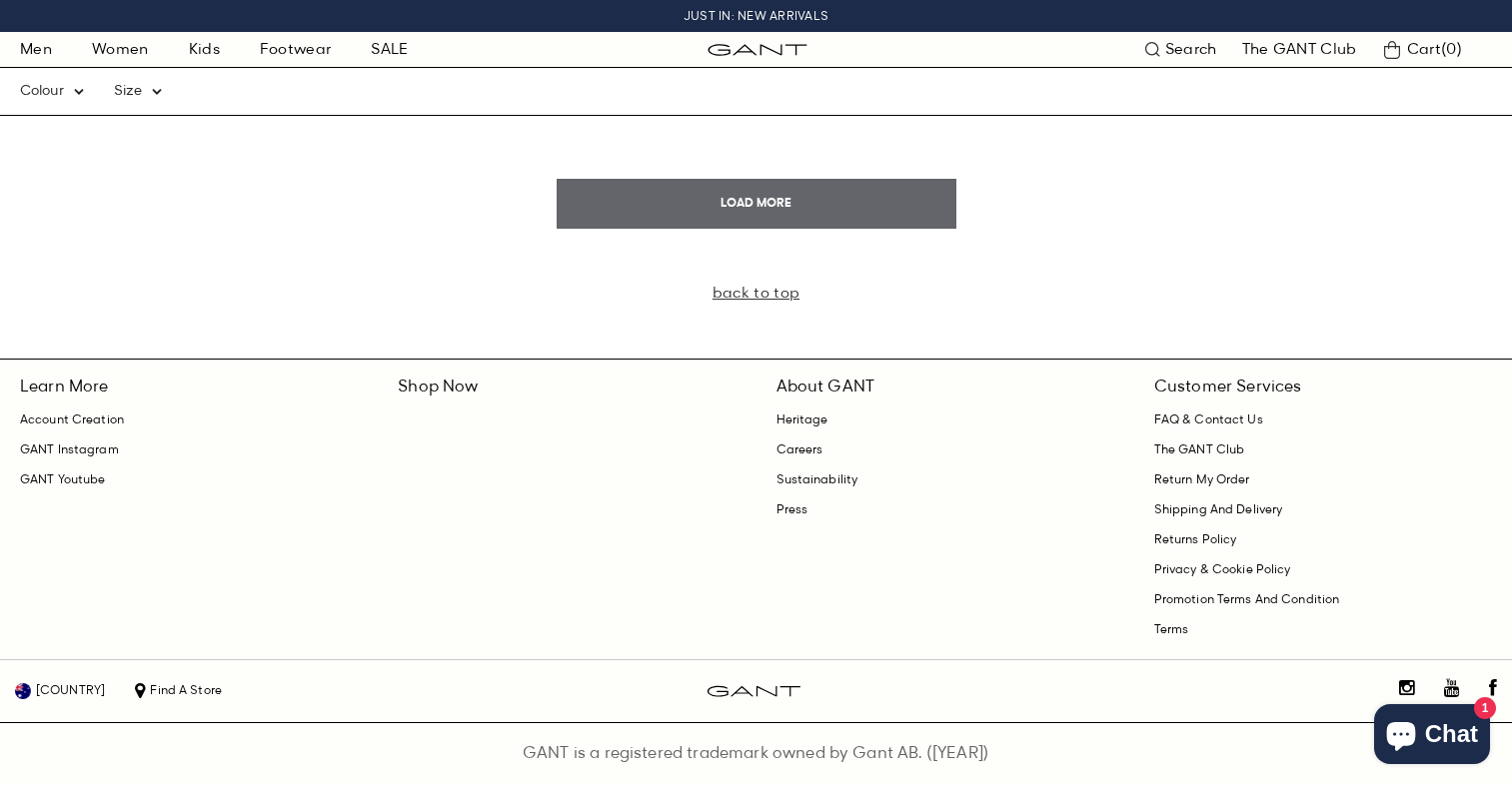 click on "LOAD MORE" at bounding box center [756, 204] 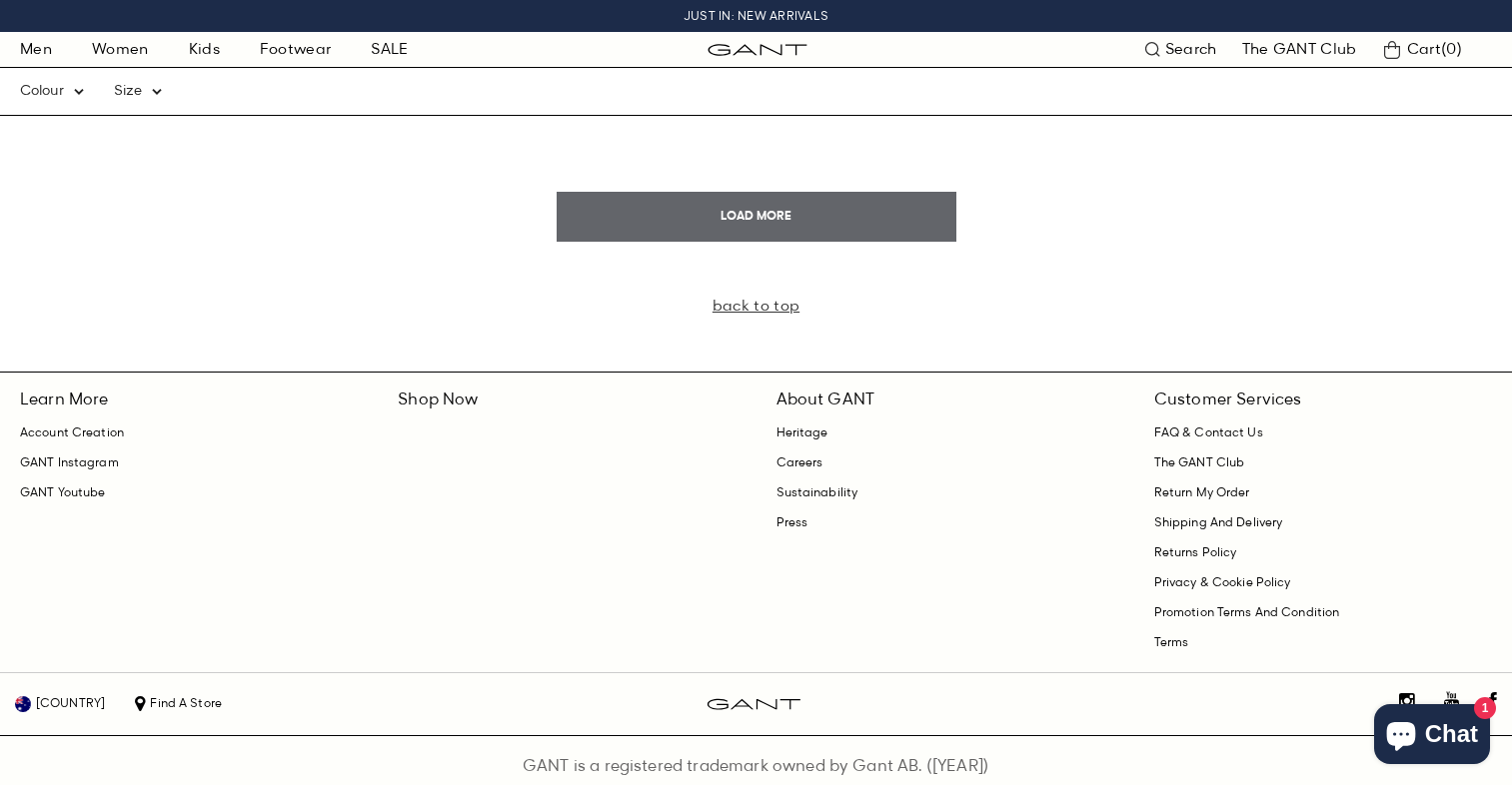 scroll, scrollTop: 56554, scrollLeft: 0, axis: vertical 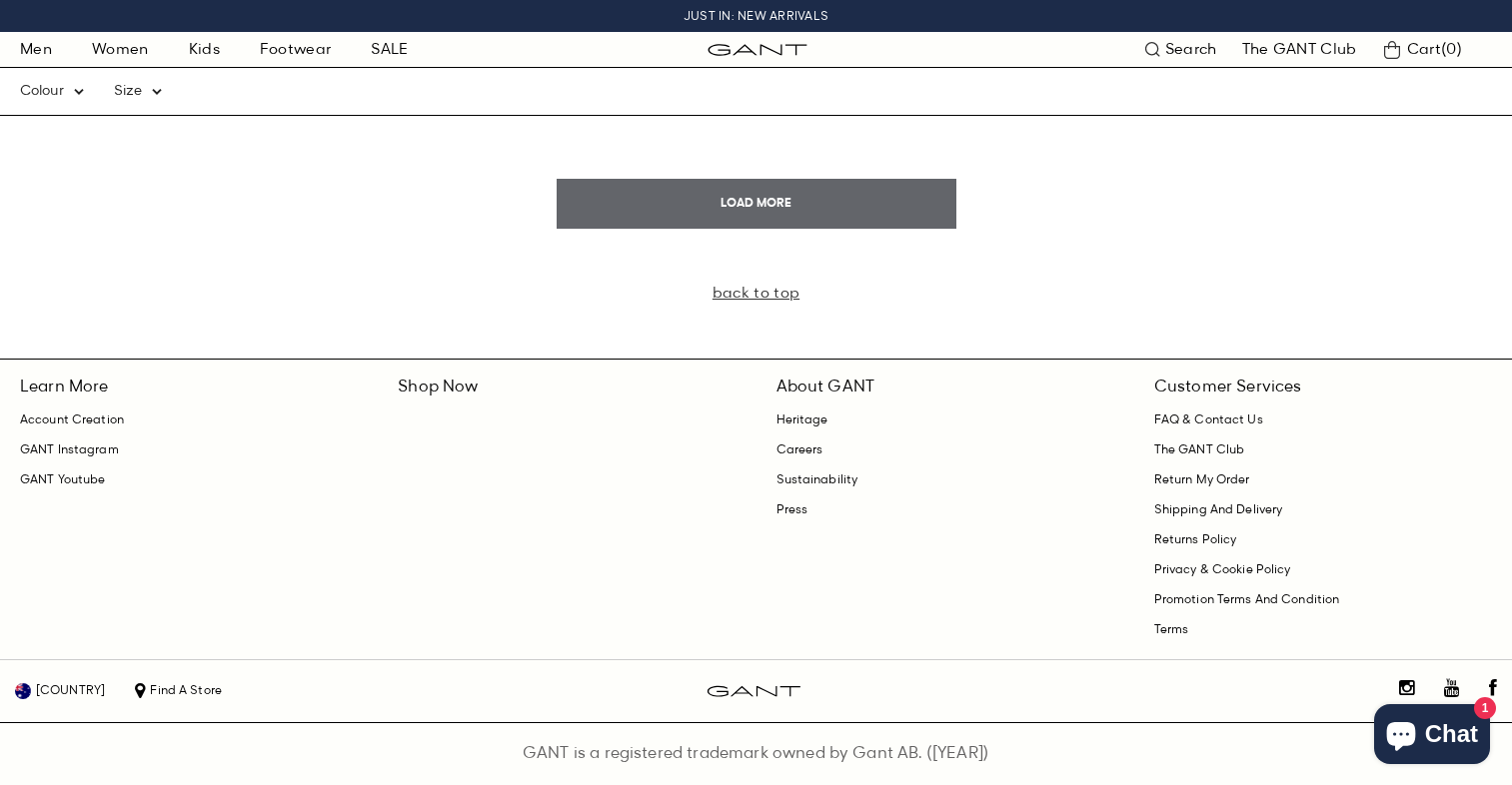 click on "LOAD MORE" at bounding box center [756, 204] 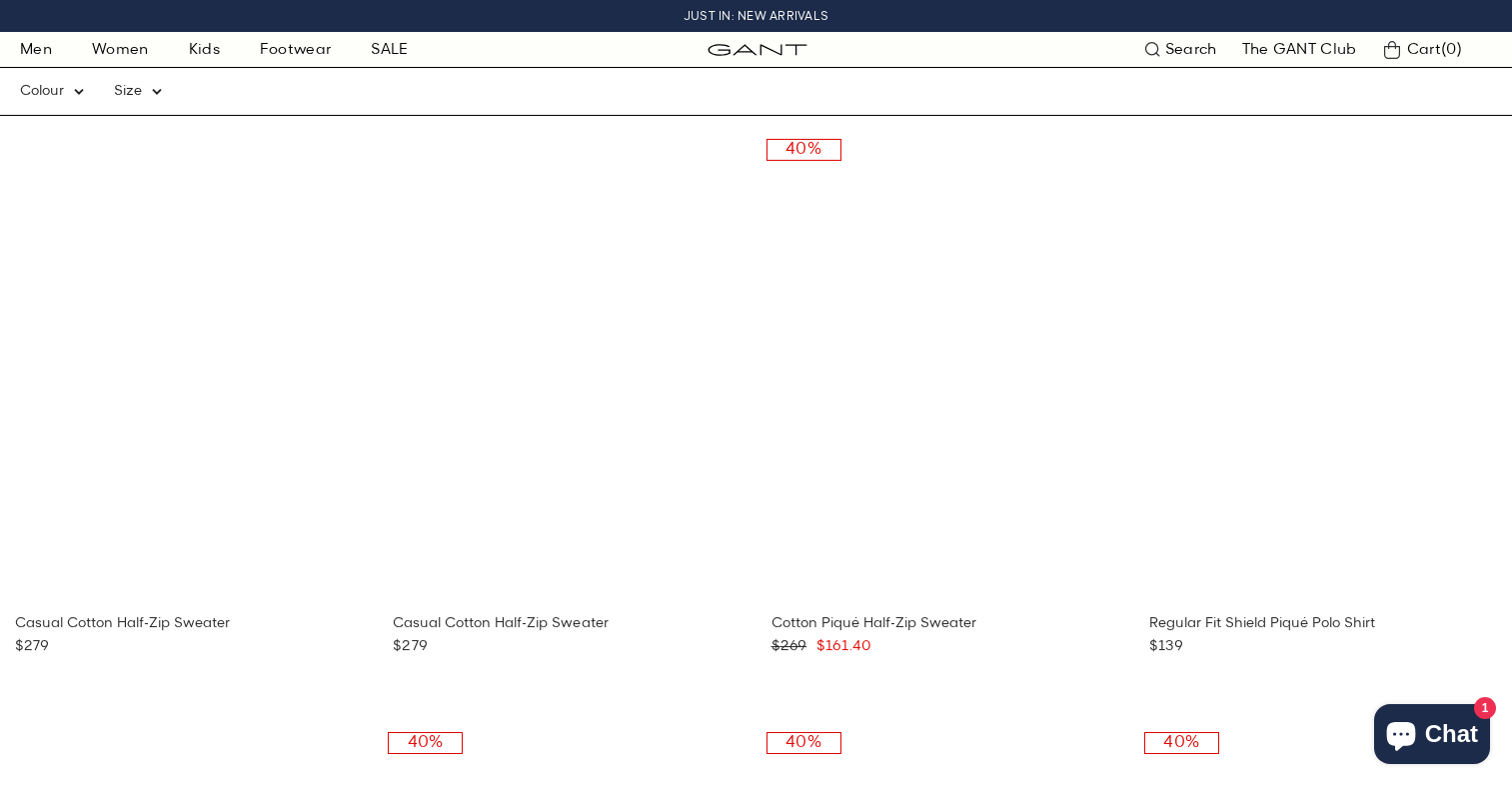 type 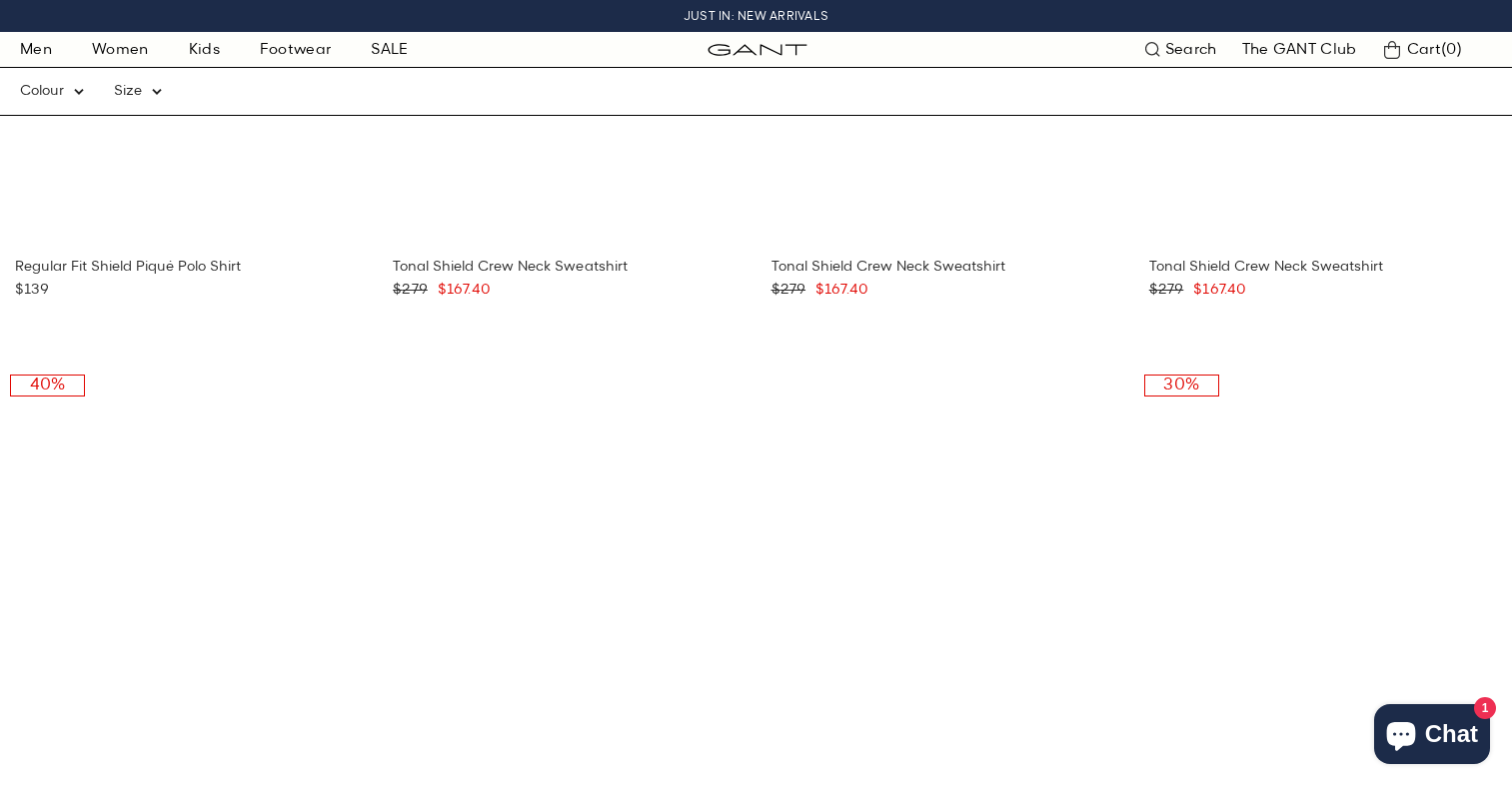scroll, scrollTop: 57513, scrollLeft: 0, axis: vertical 